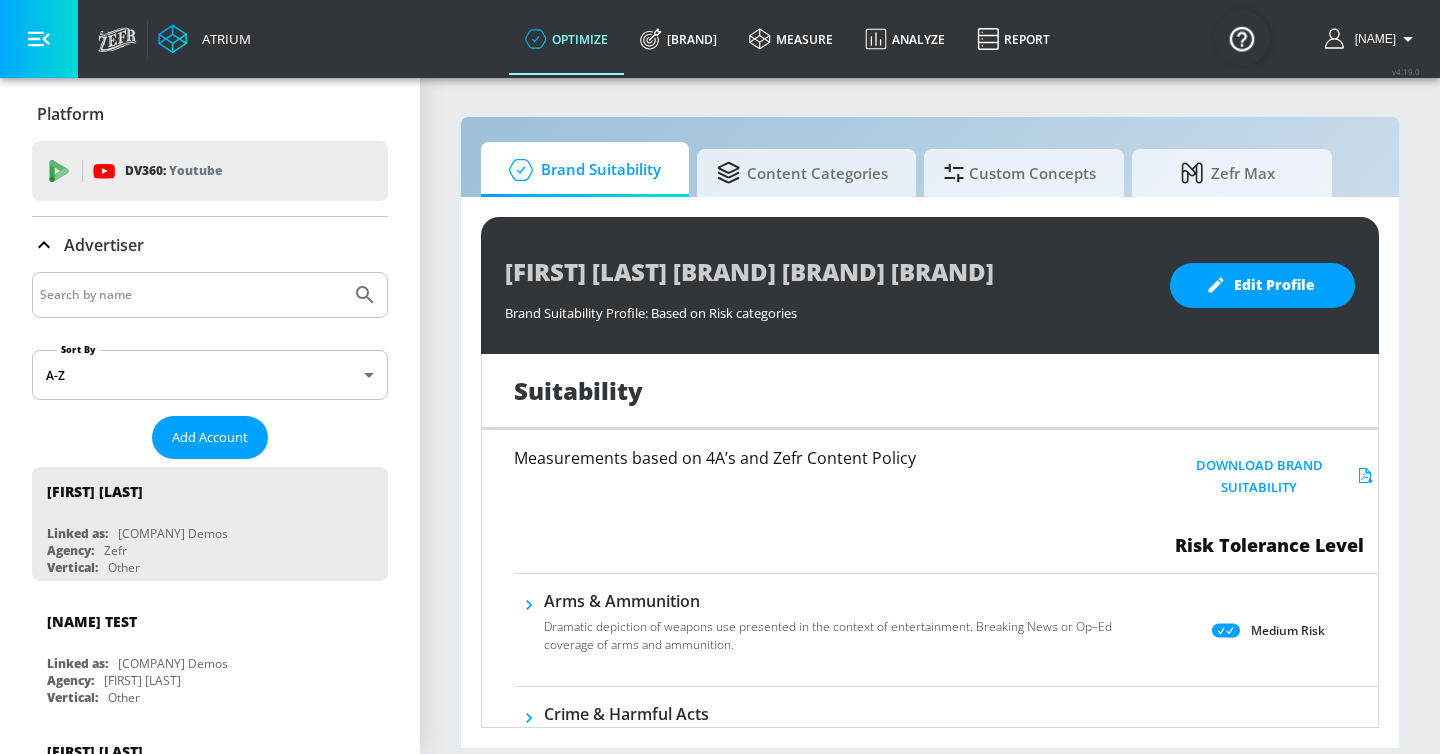 scroll, scrollTop: 0, scrollLeft: 0, axis: both 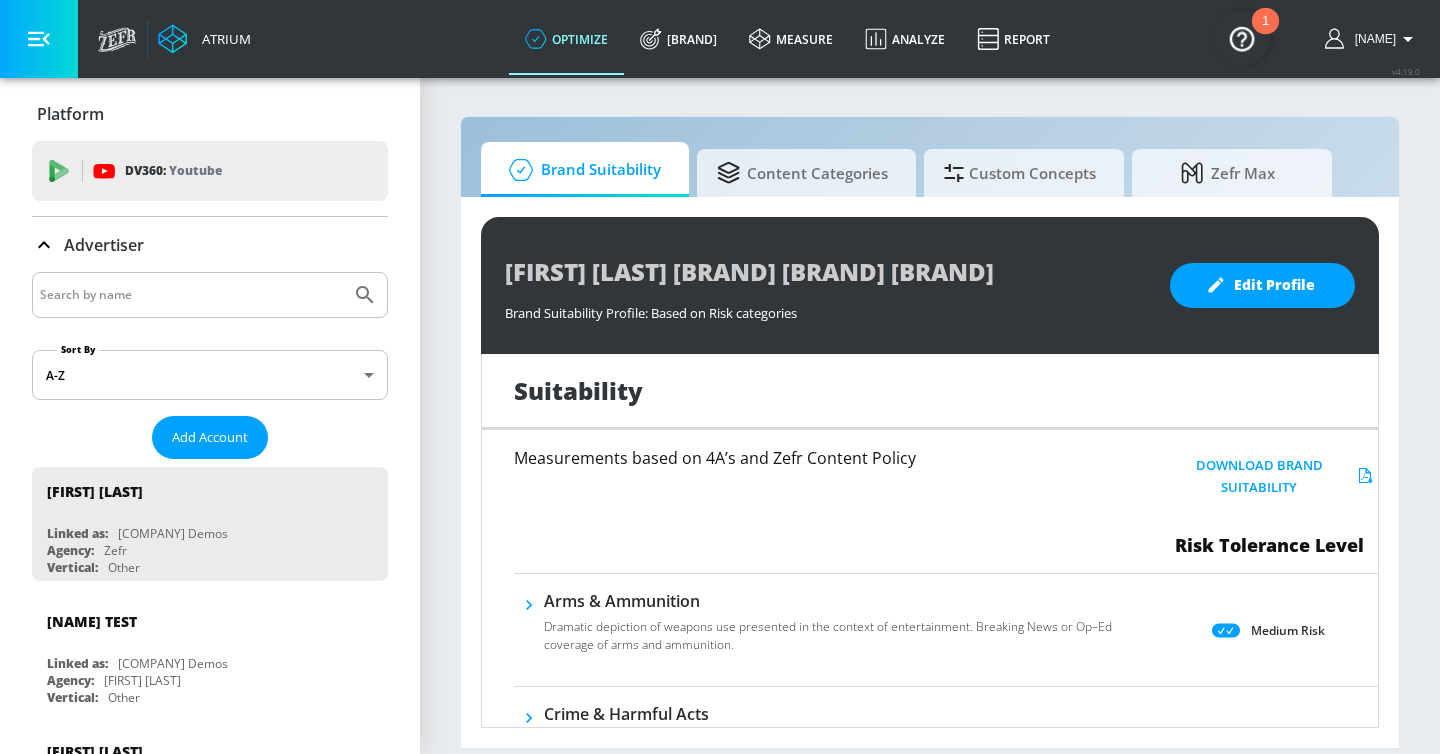 click at bounding box center (191, 295) 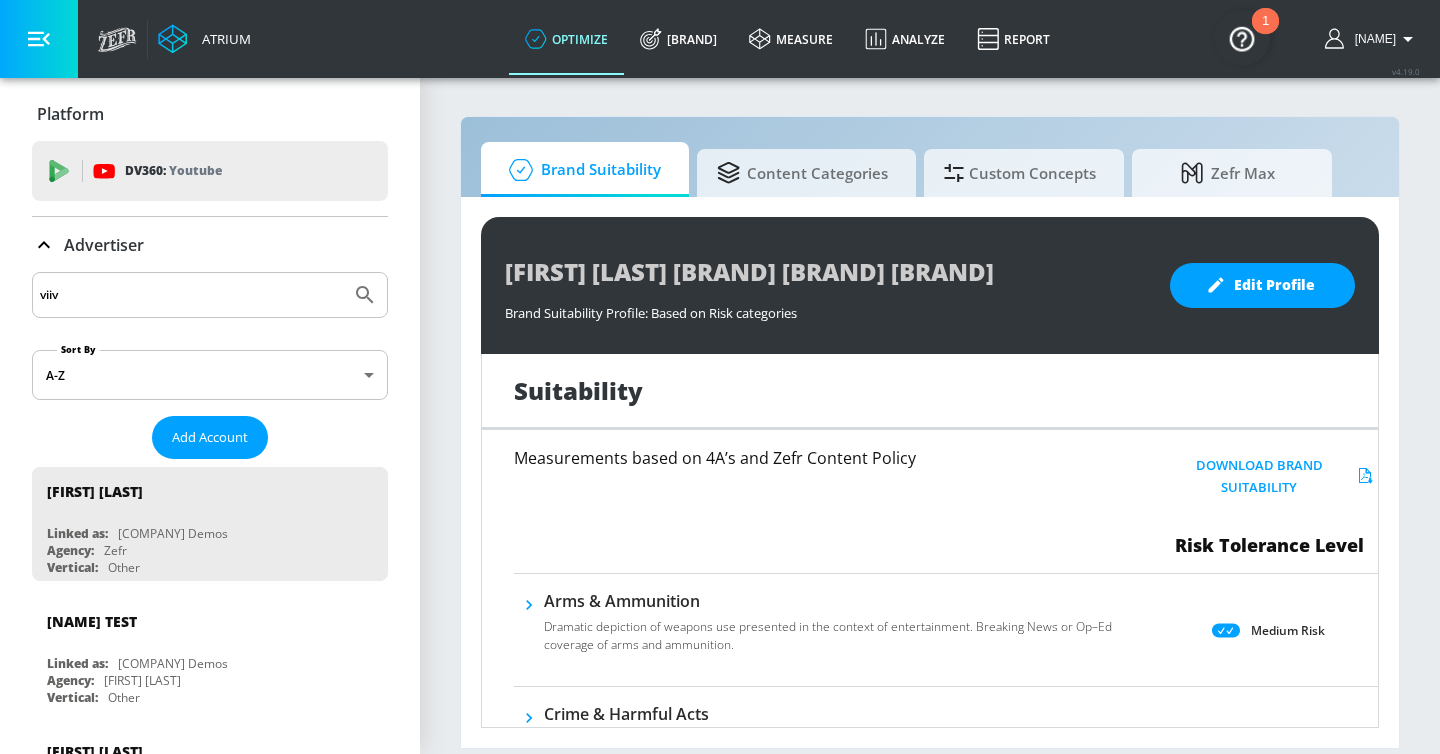 type on "viiv" 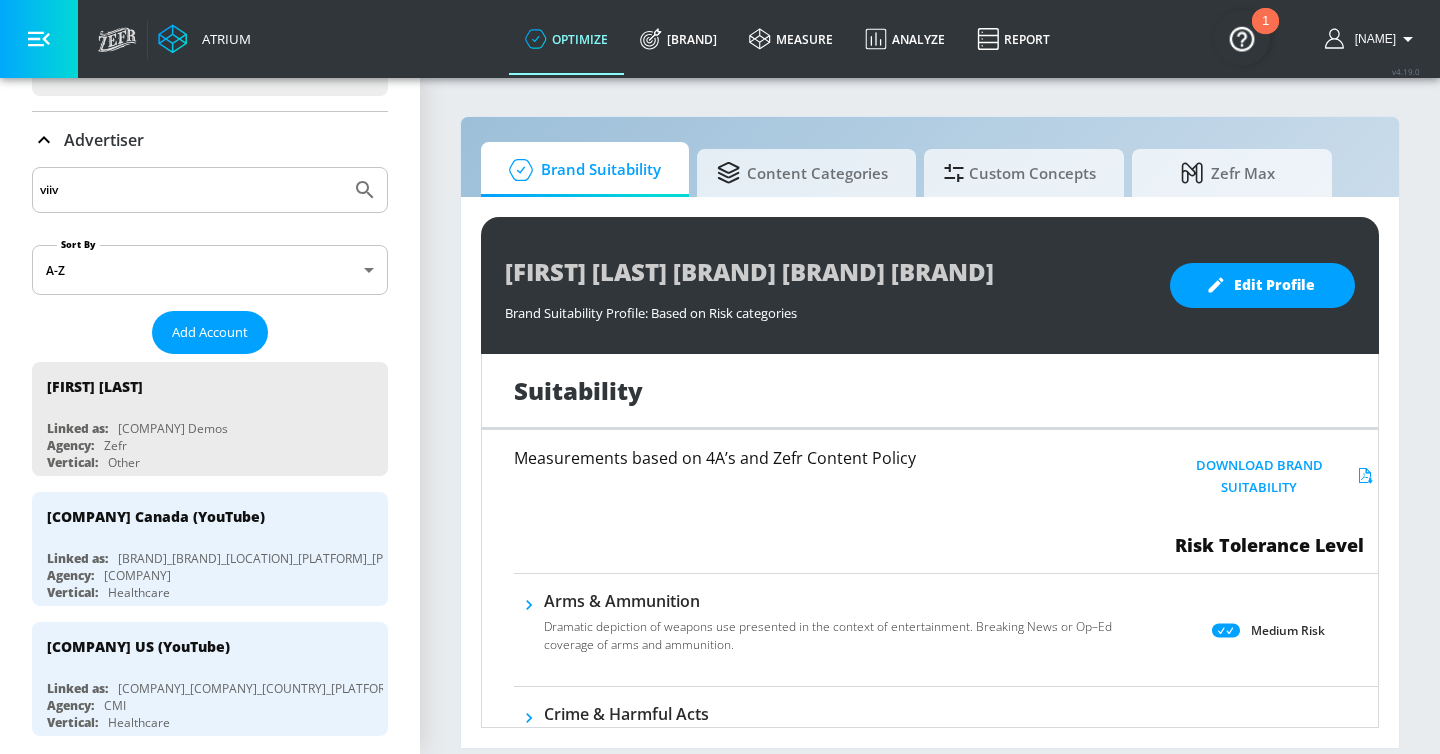 scroll, scrollTop: 117, scrollLeft: 0, axis: vertical 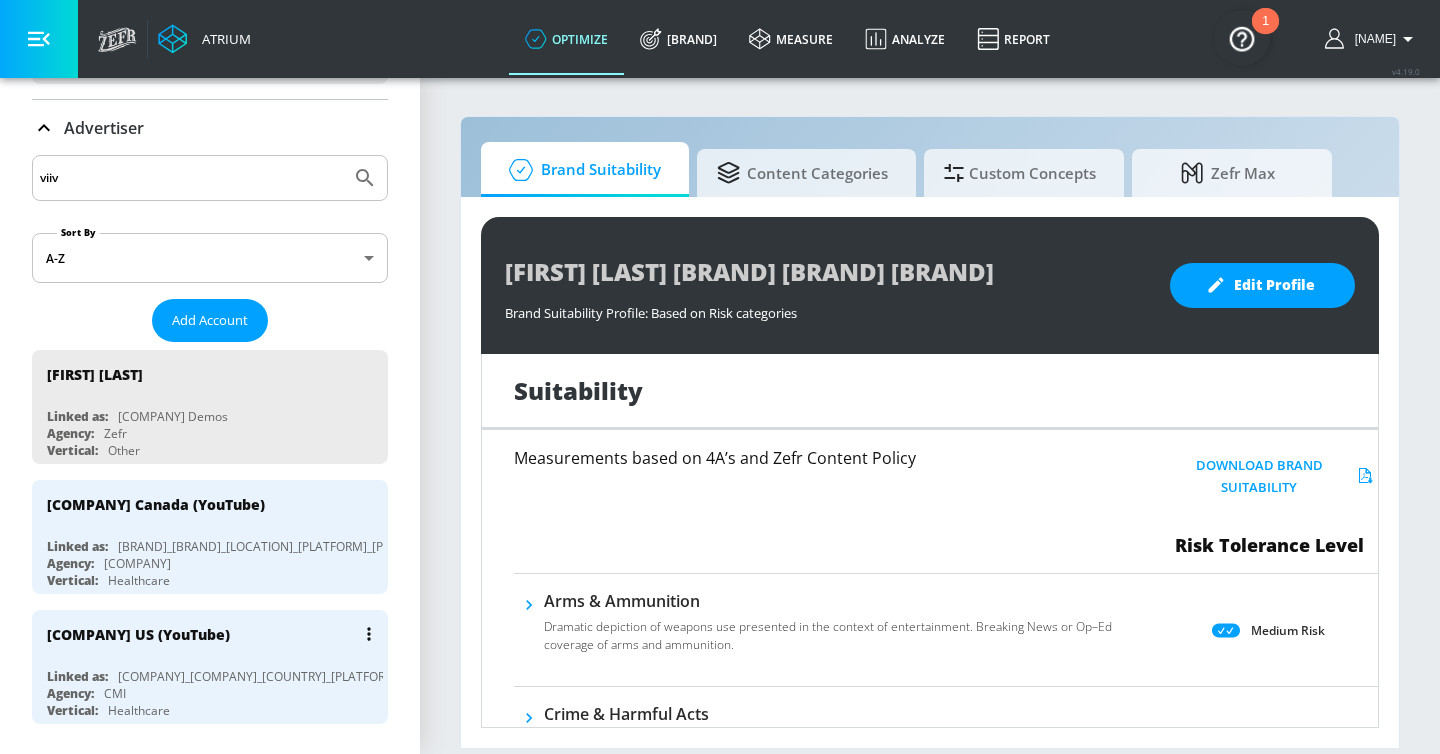 click on "[COMPANY] US (YouTube)" at bounding box center [215, 634] 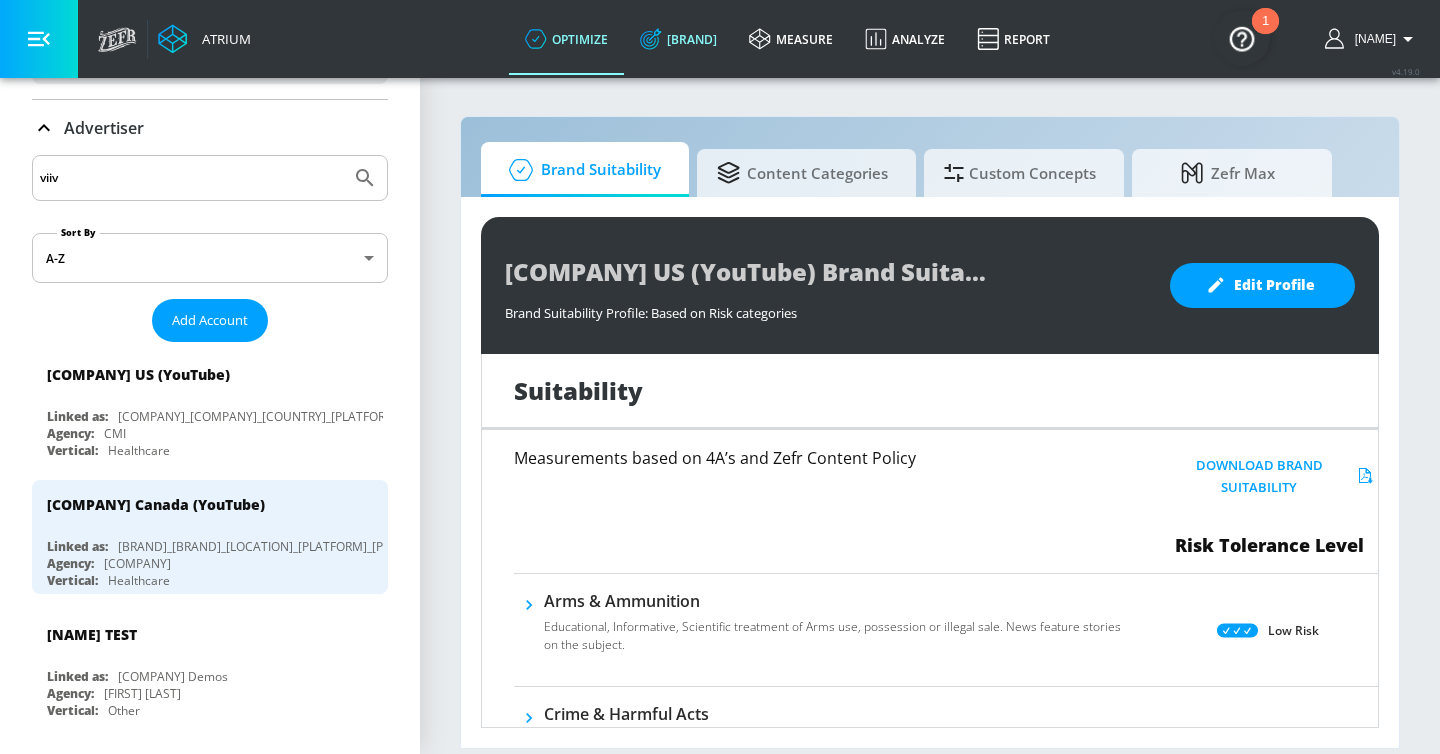 click on "[BRAND]" at bounding box center (678, 39) 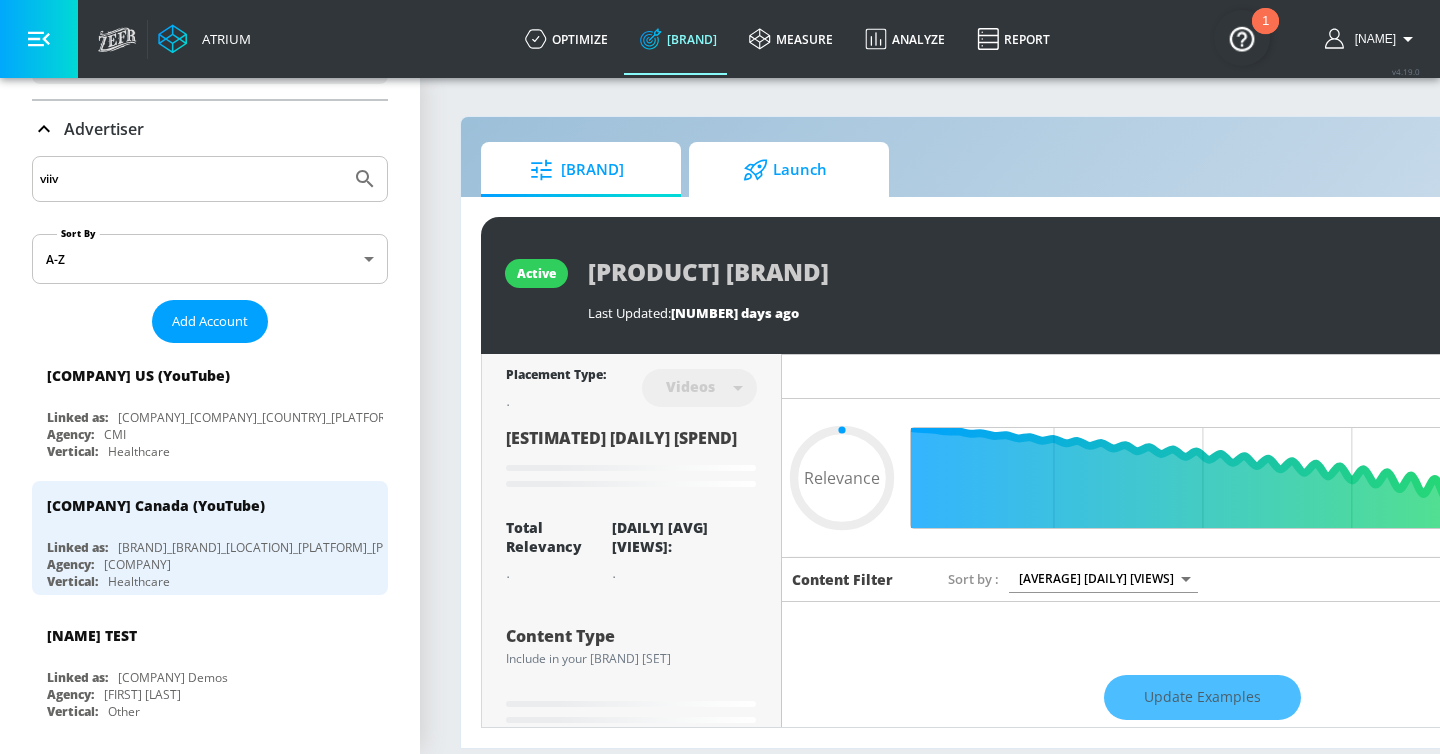 type on "0.05" 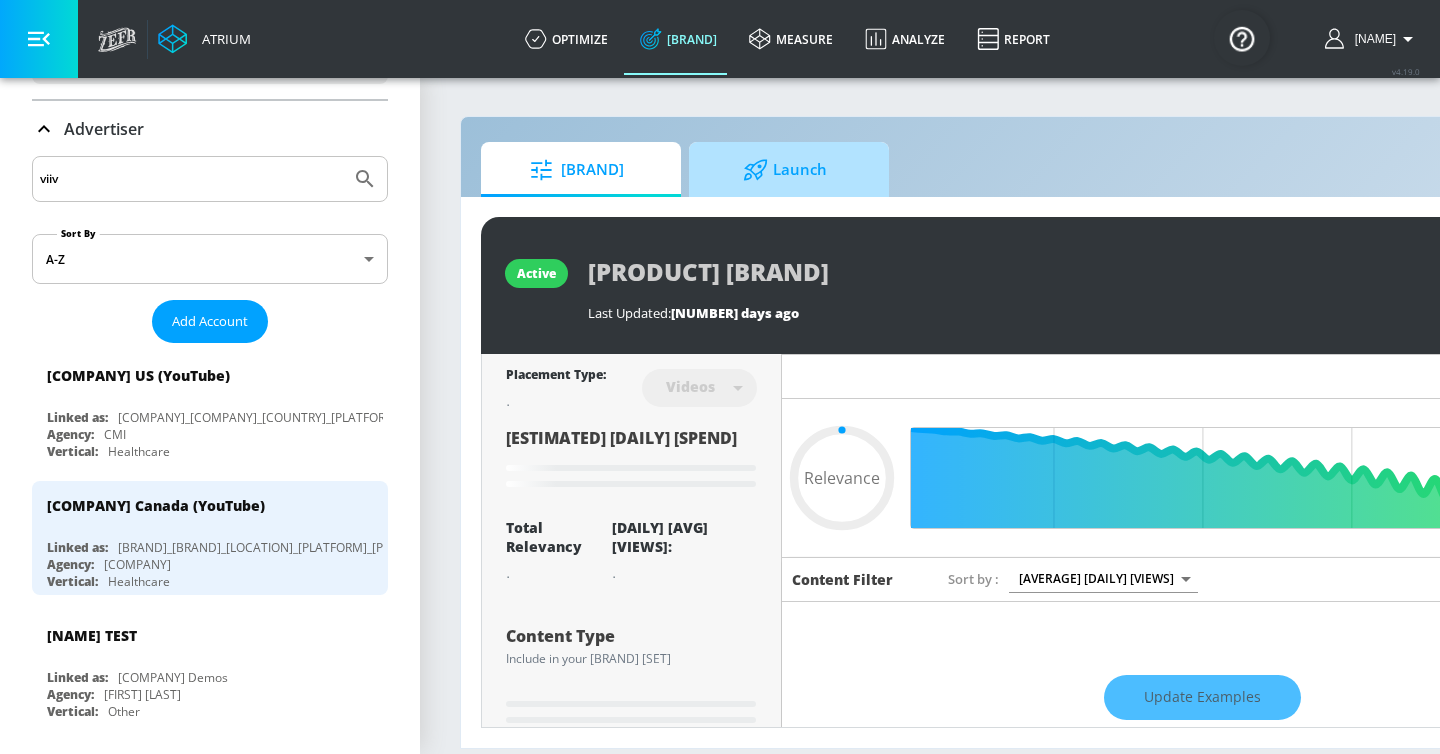 click 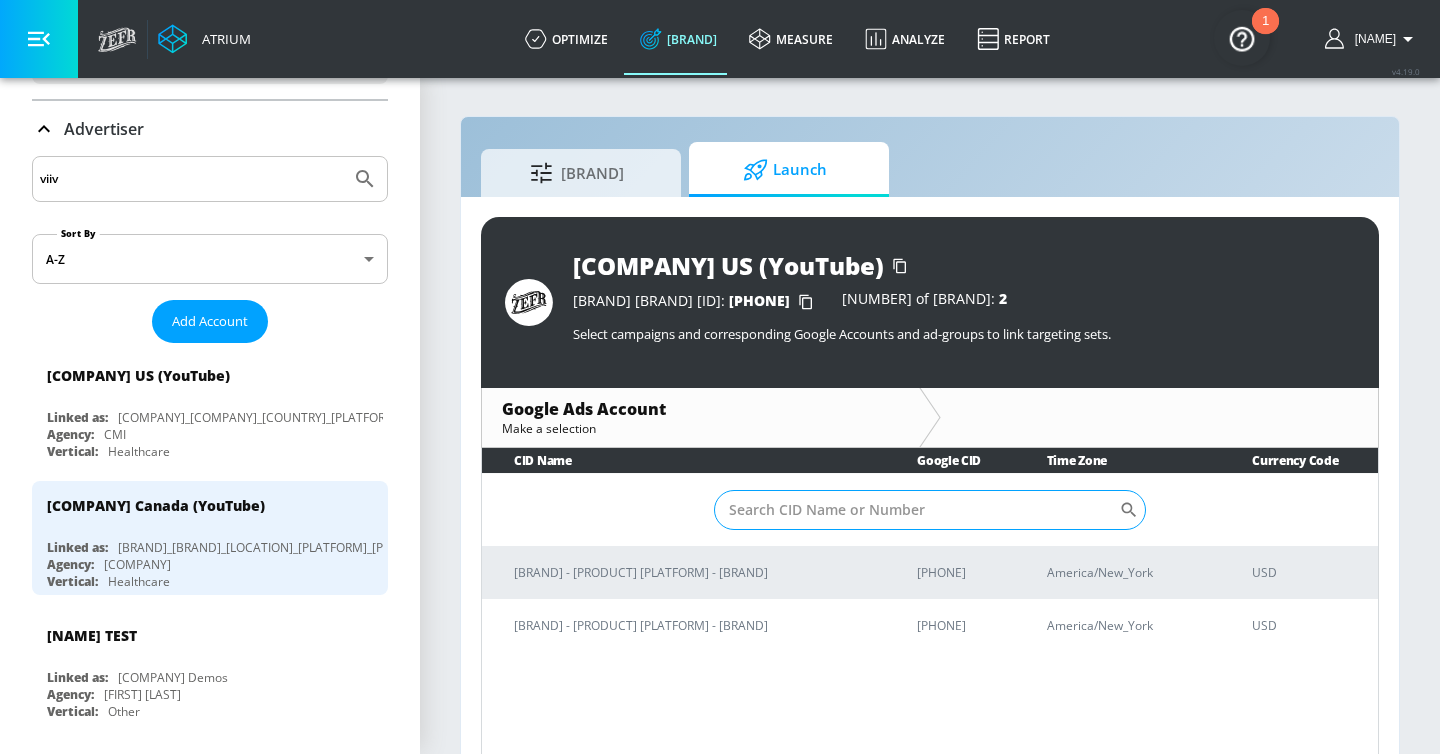 click on "Sort By" at bounding box center (916, 510) 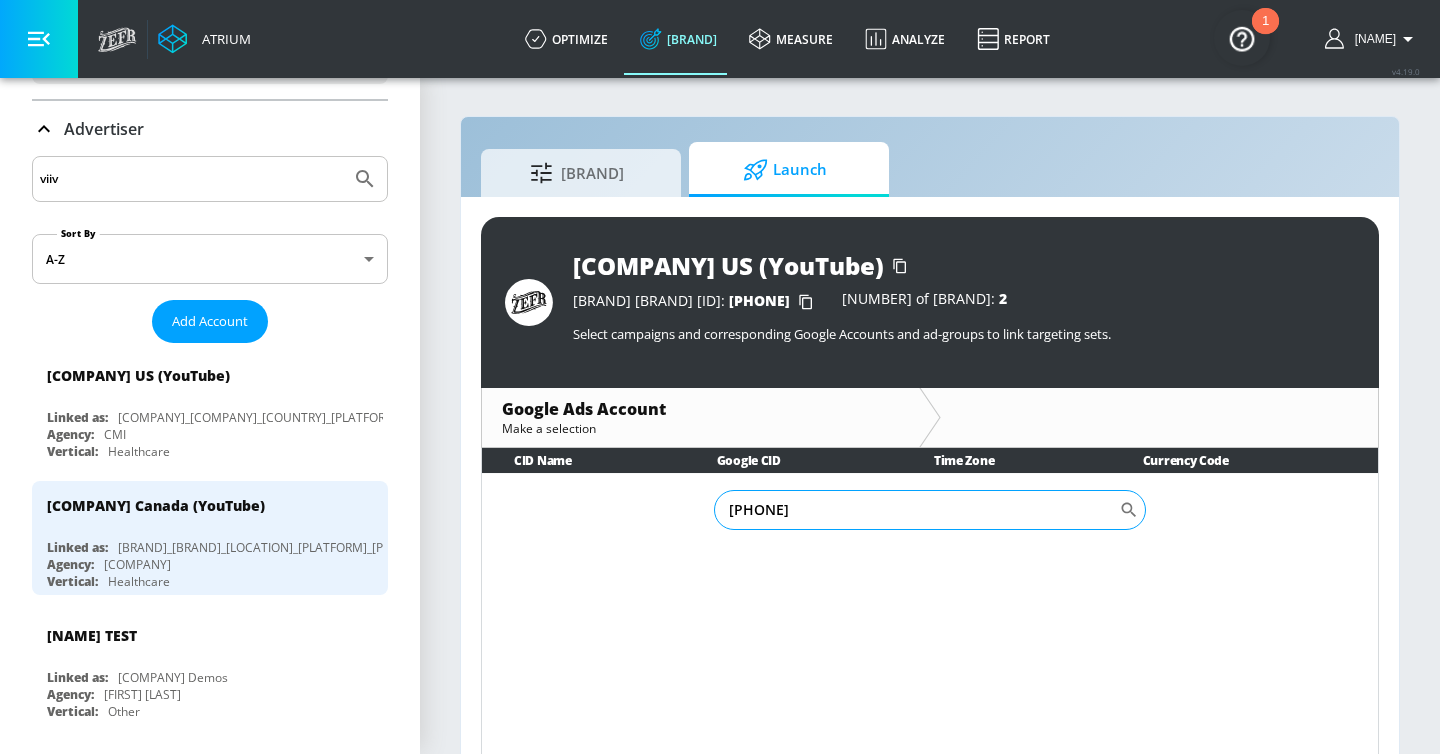 type 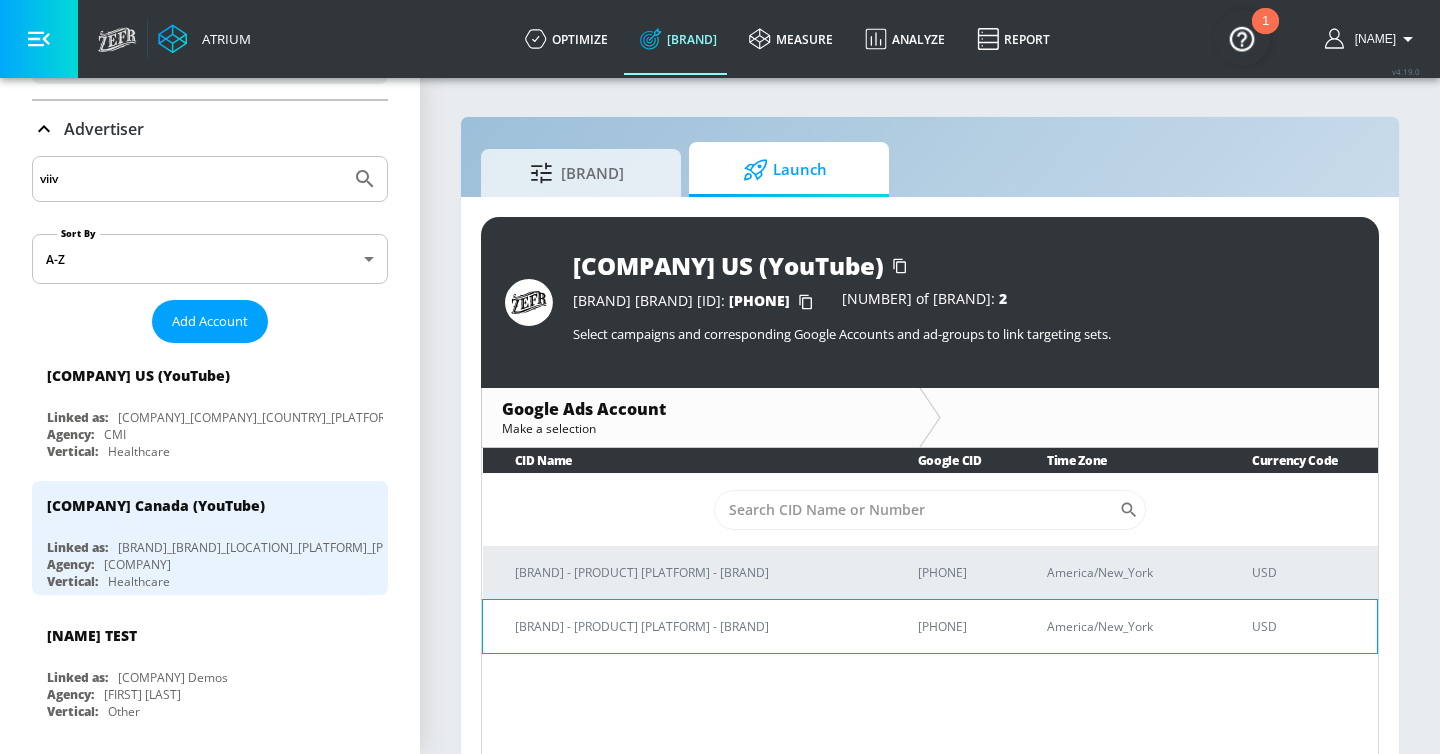 click on "[BRAND] - [PRODUCT] [PLATFORM] - [BRAND]" at bounding box center [684, 626] 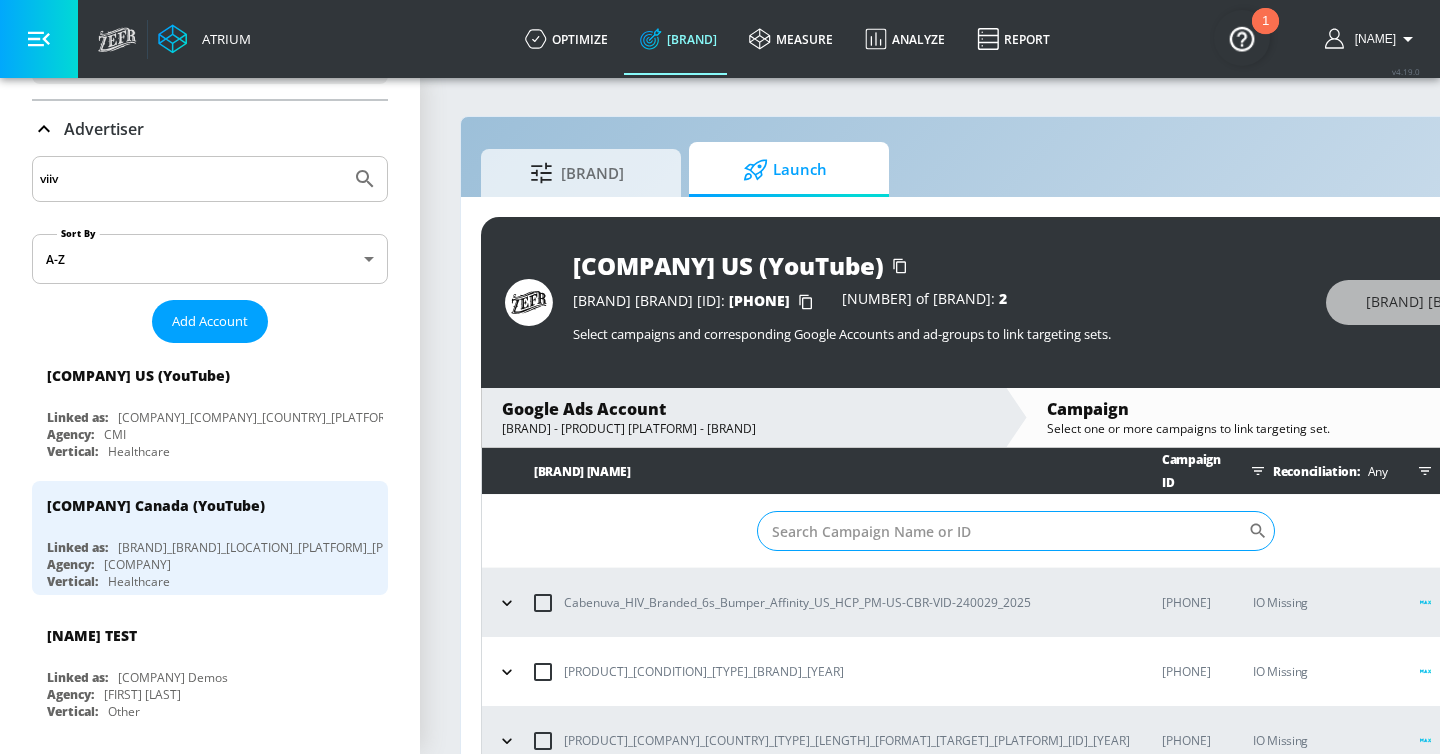 click on "Sort By" at bounding box center [1002, 531] 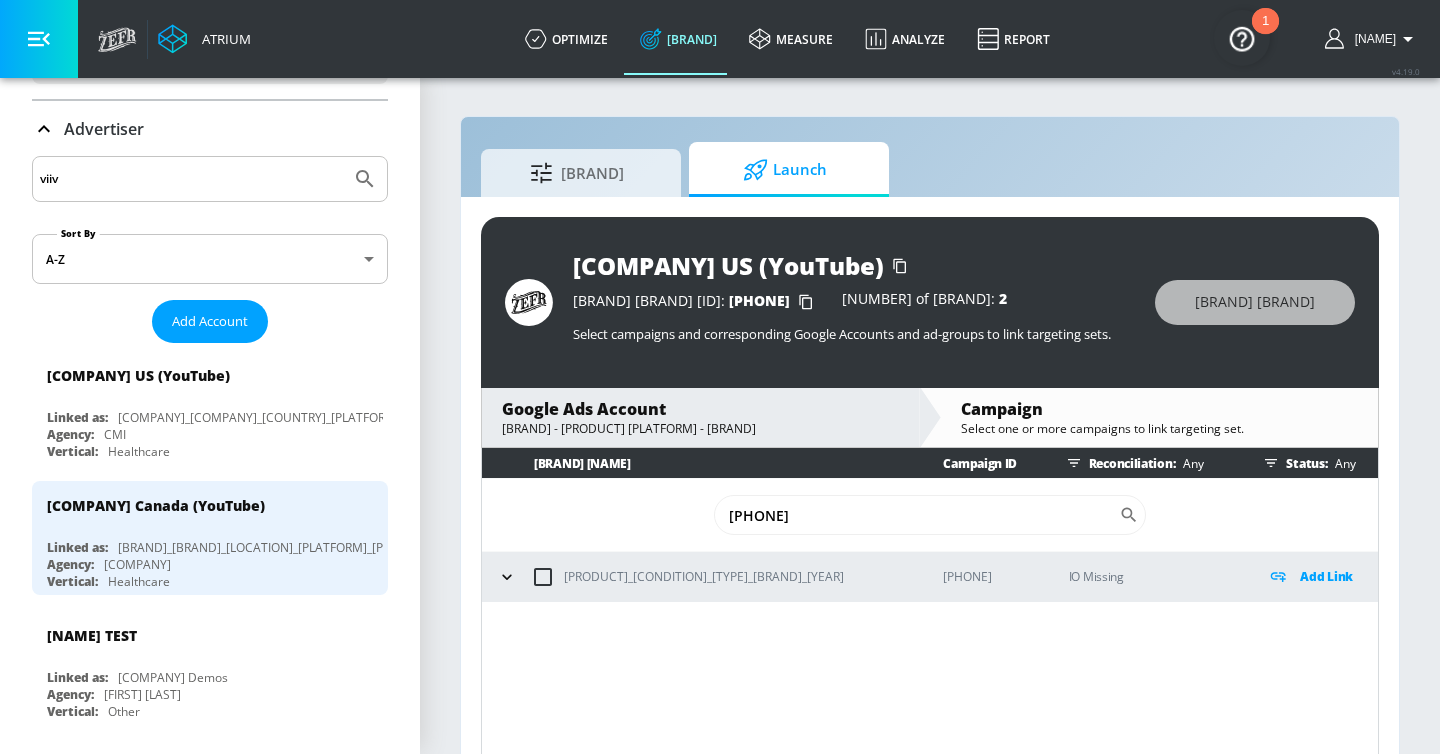 type on "[PHONE]" 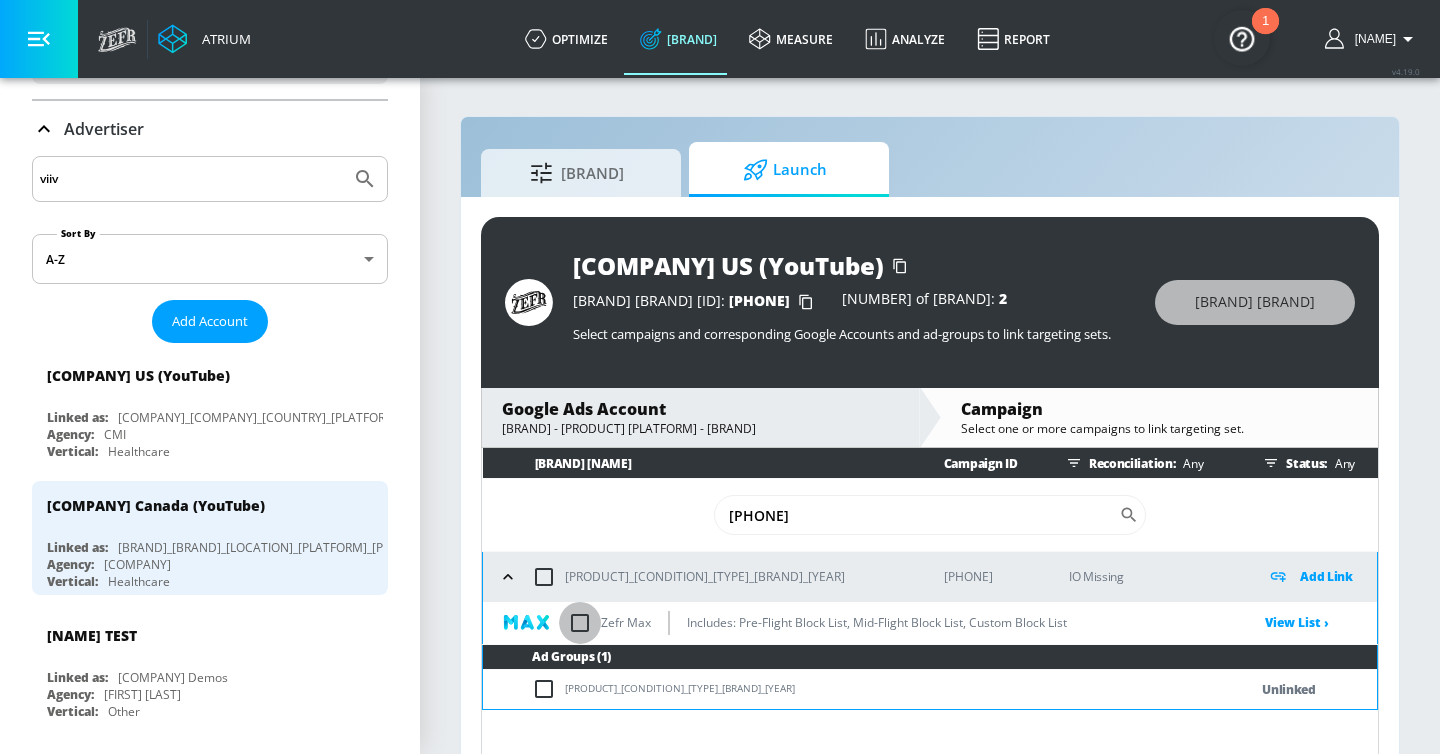 click at bounding box center (580, 623) 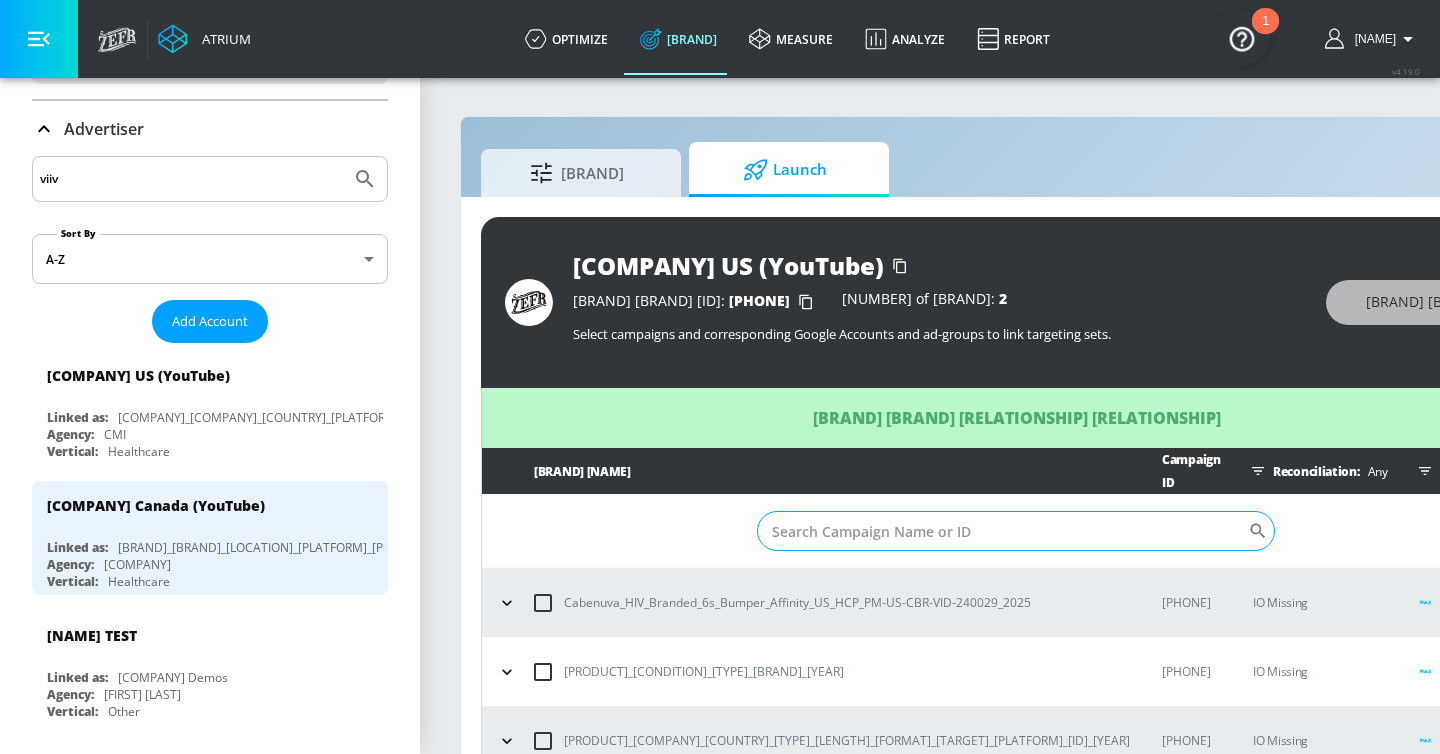 click on "Sort By" at bounding box center [1002, 531] 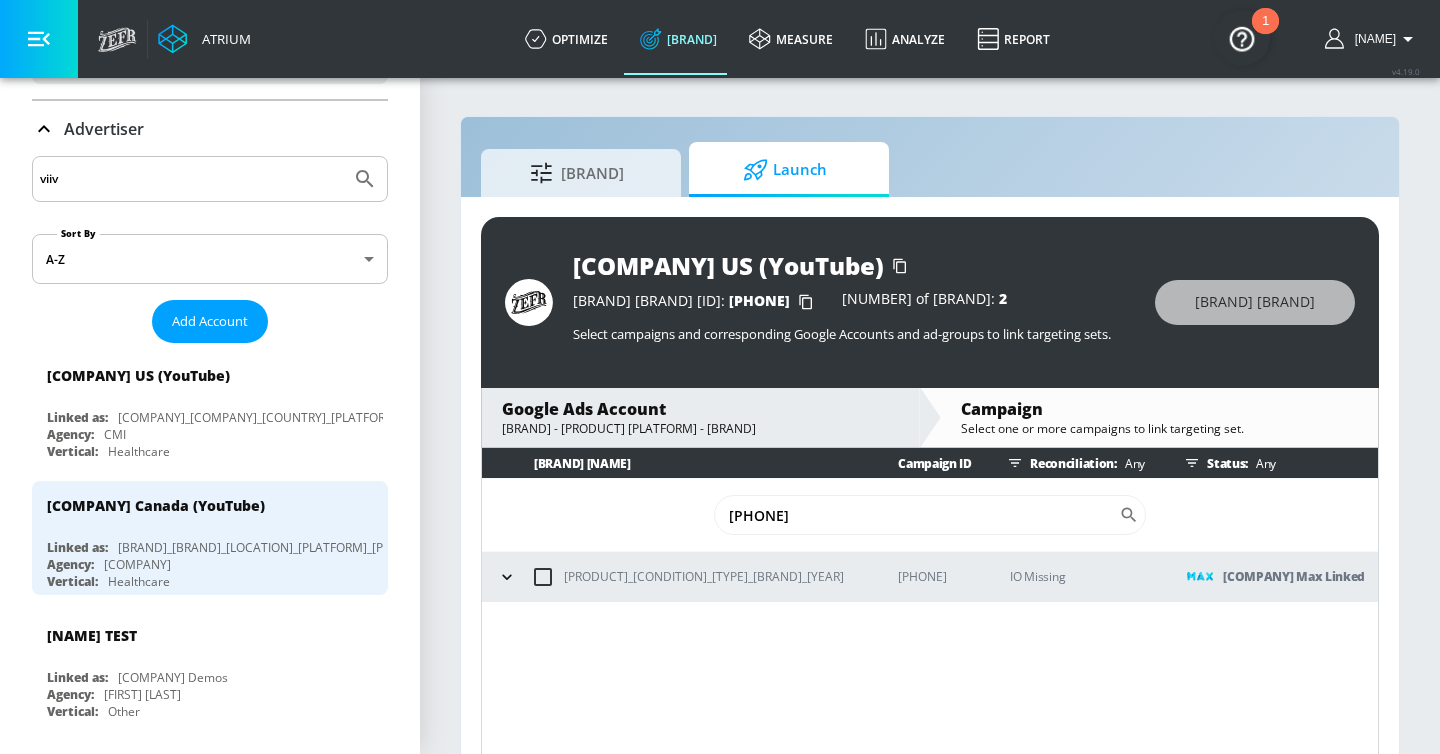 type on "[PHONE]" 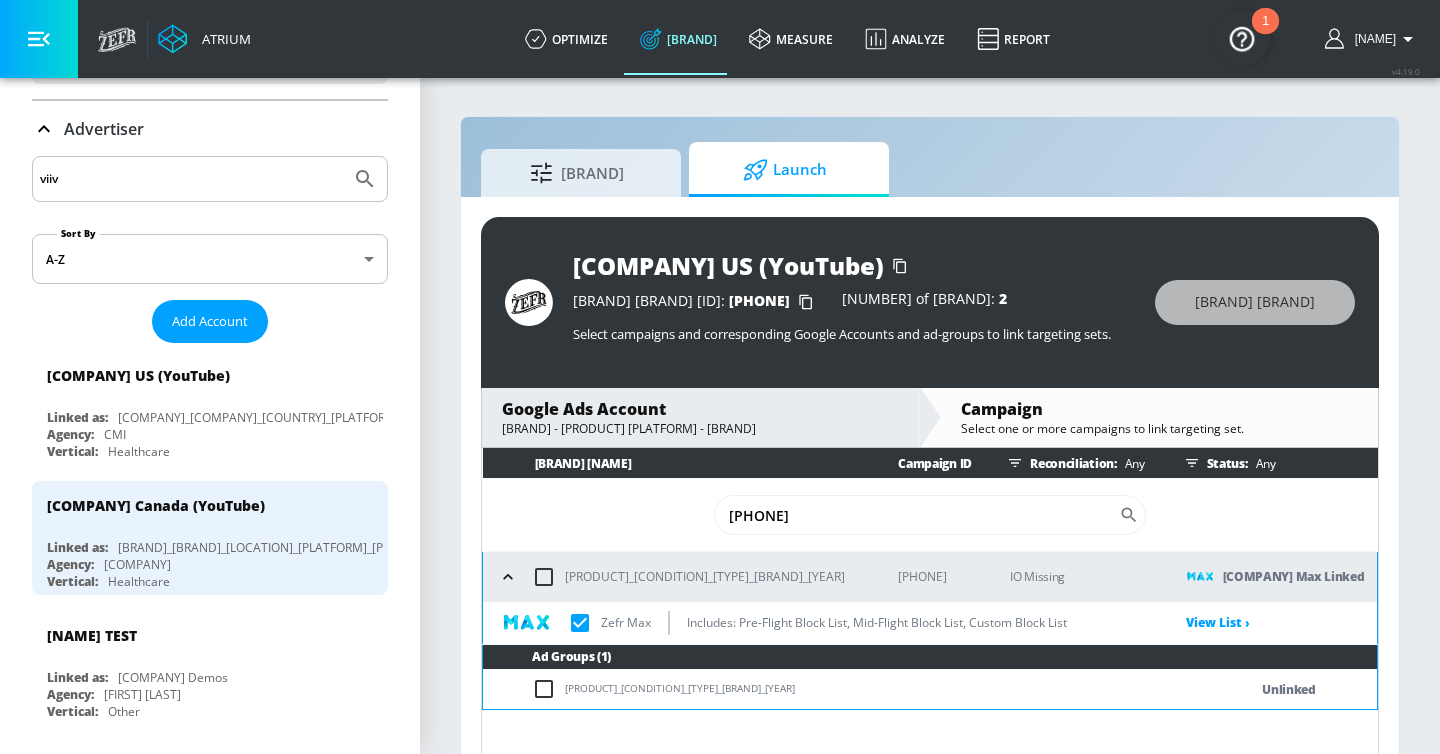 click at bounding box center (544, 577) 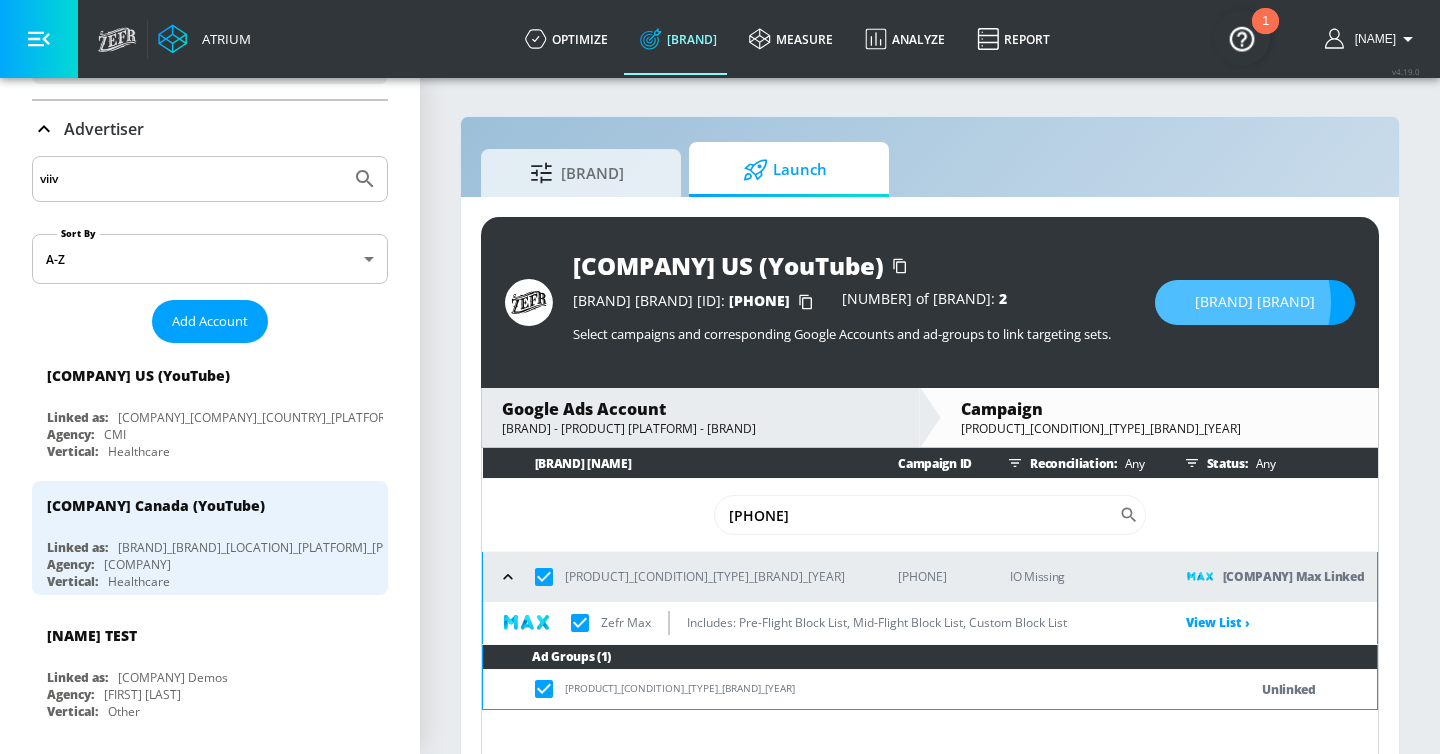 click on "[BRAND] [BRAND]" at bounding box center [1255, 302] 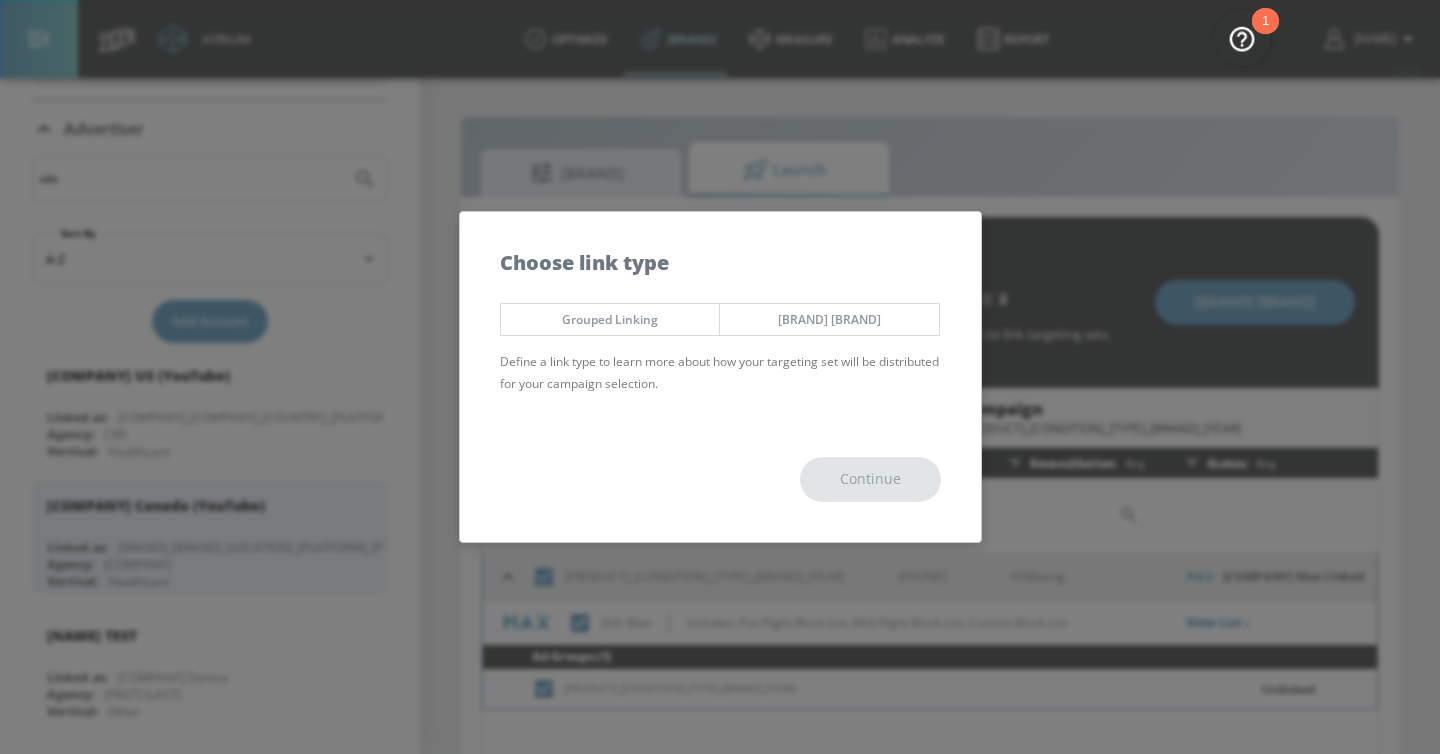 click on "[BRAND] [BRAND]" at bounding box center [829, 319] 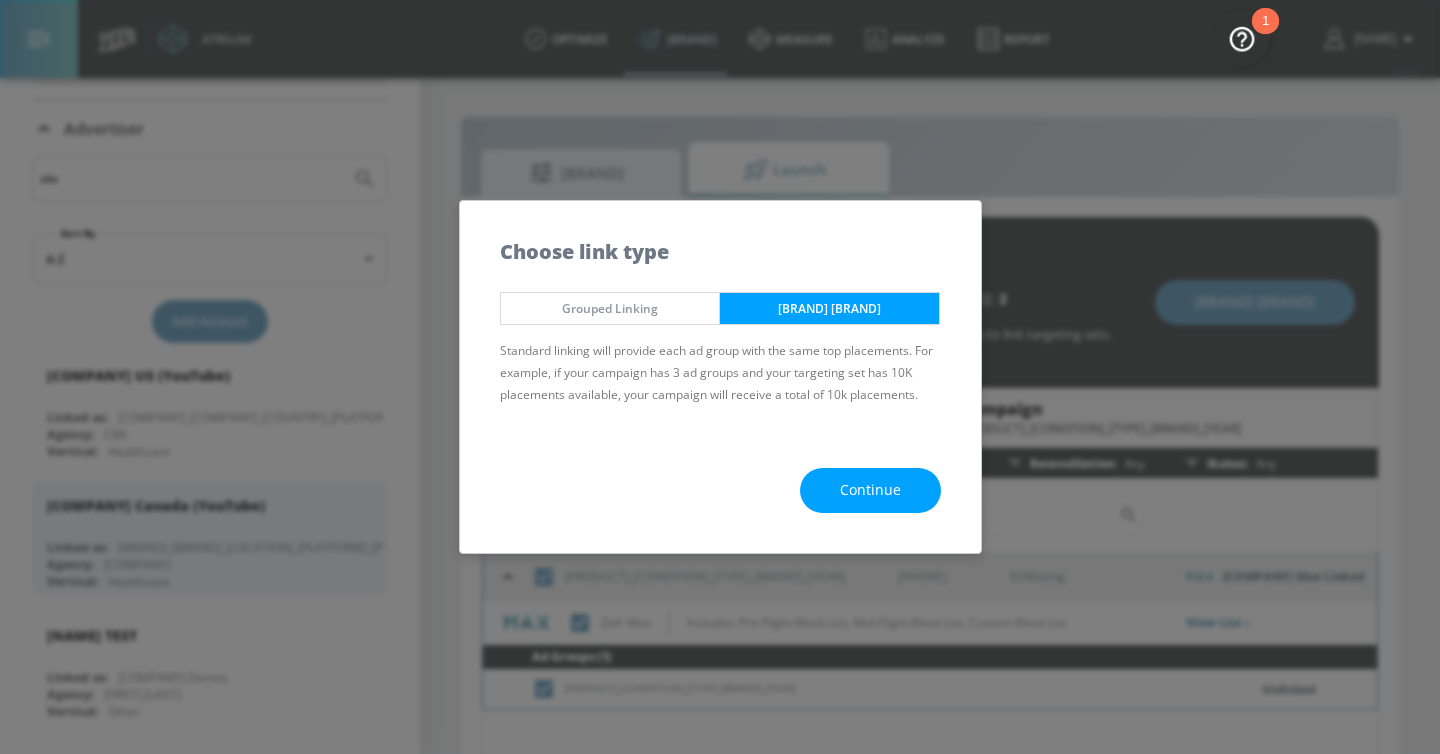 click on "Continue" at bounding box center [870, 490] 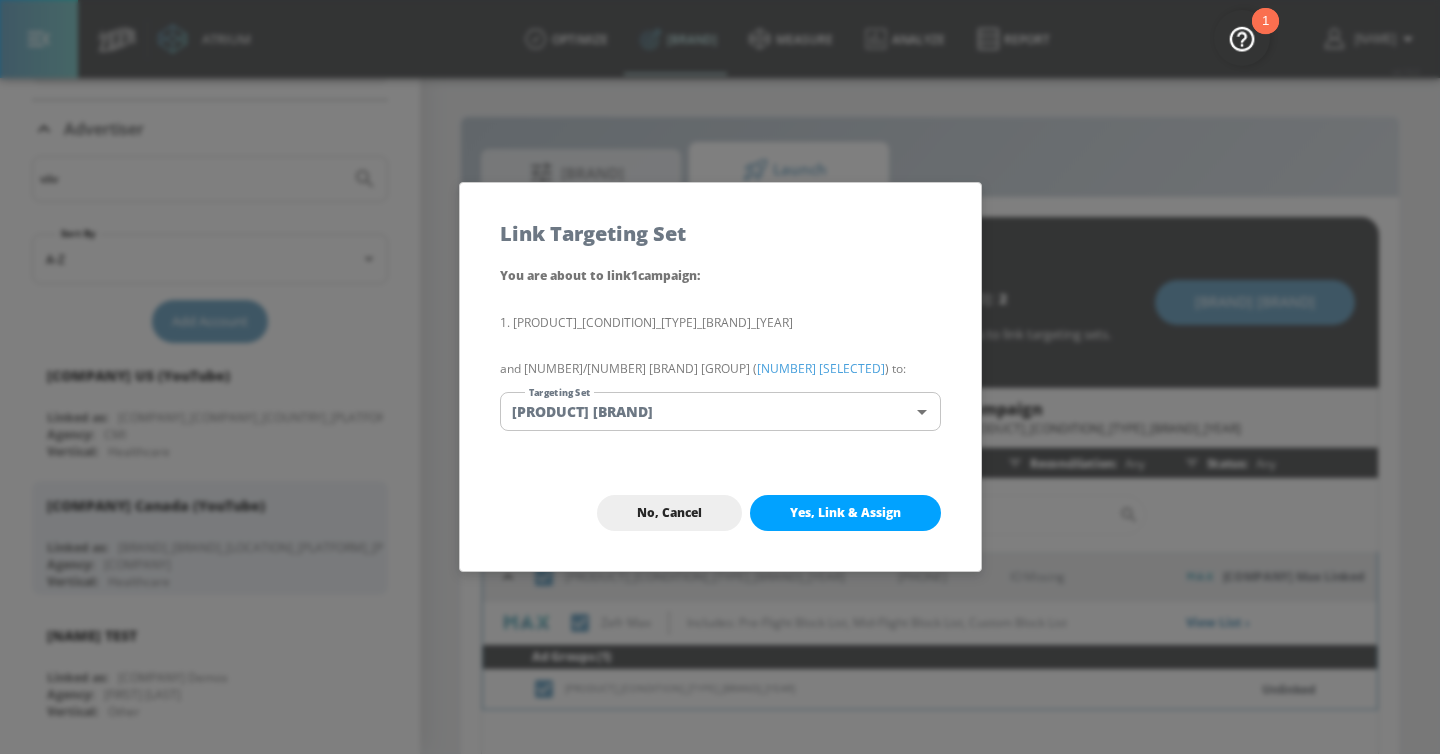 click on "No, Cancel Yes, Link & Assign" at bounding box center (720, 513) 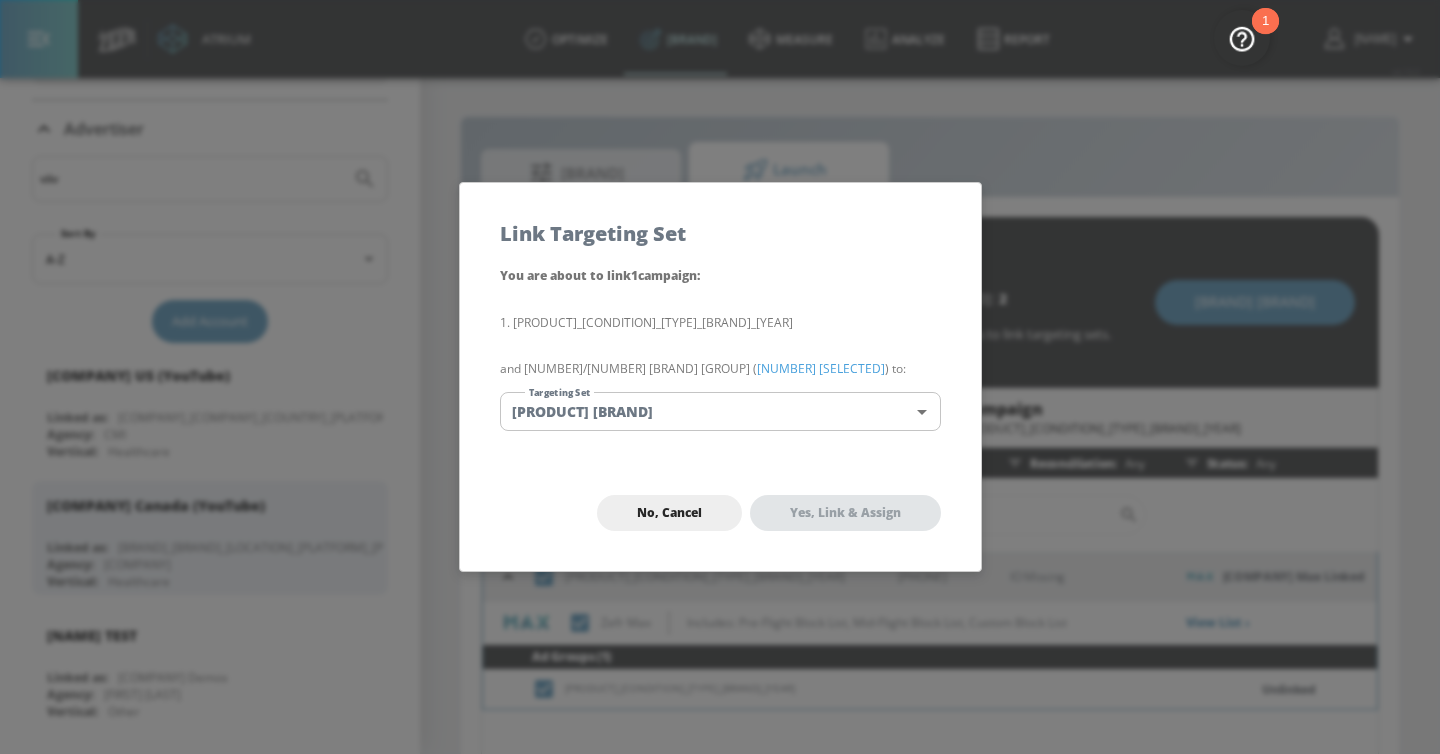 checkbox on "false" 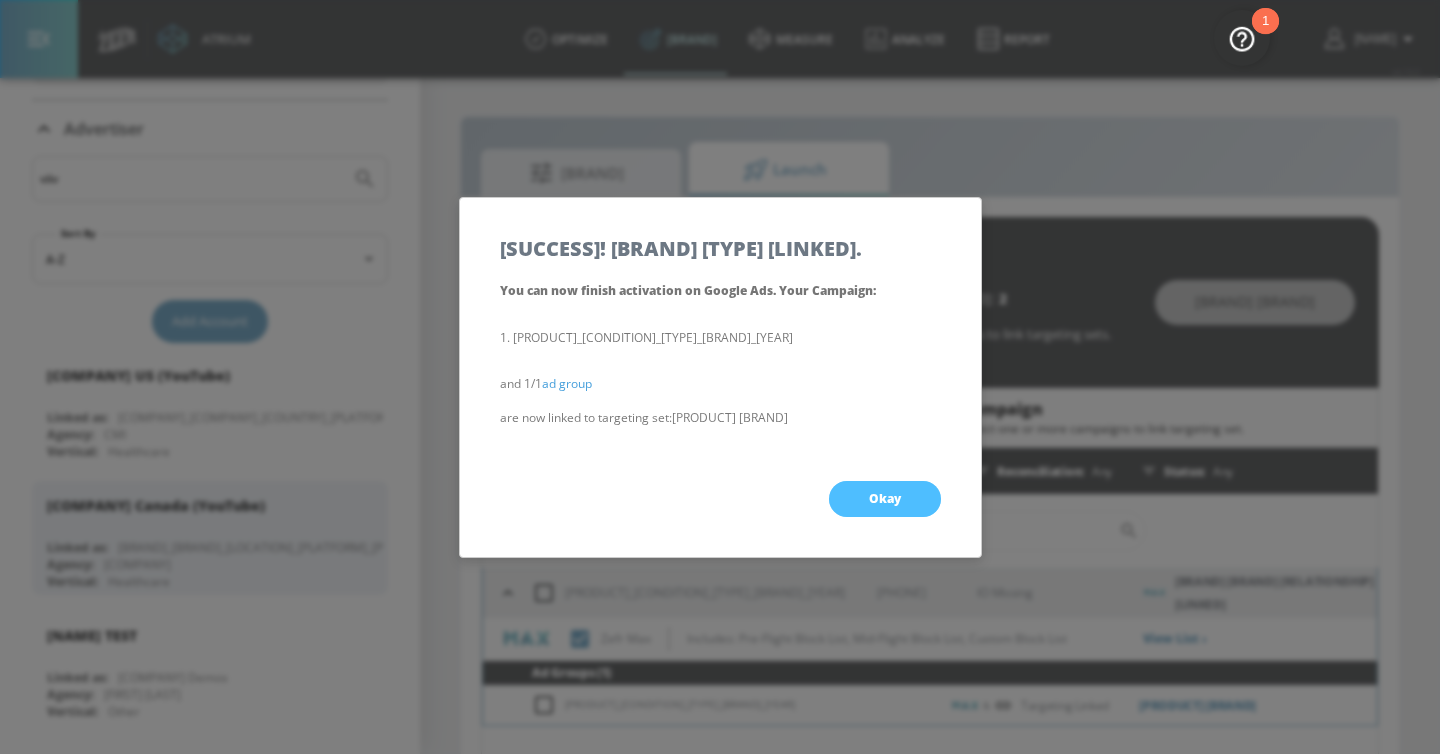click on "Okay" at bounding box center (885, 499) 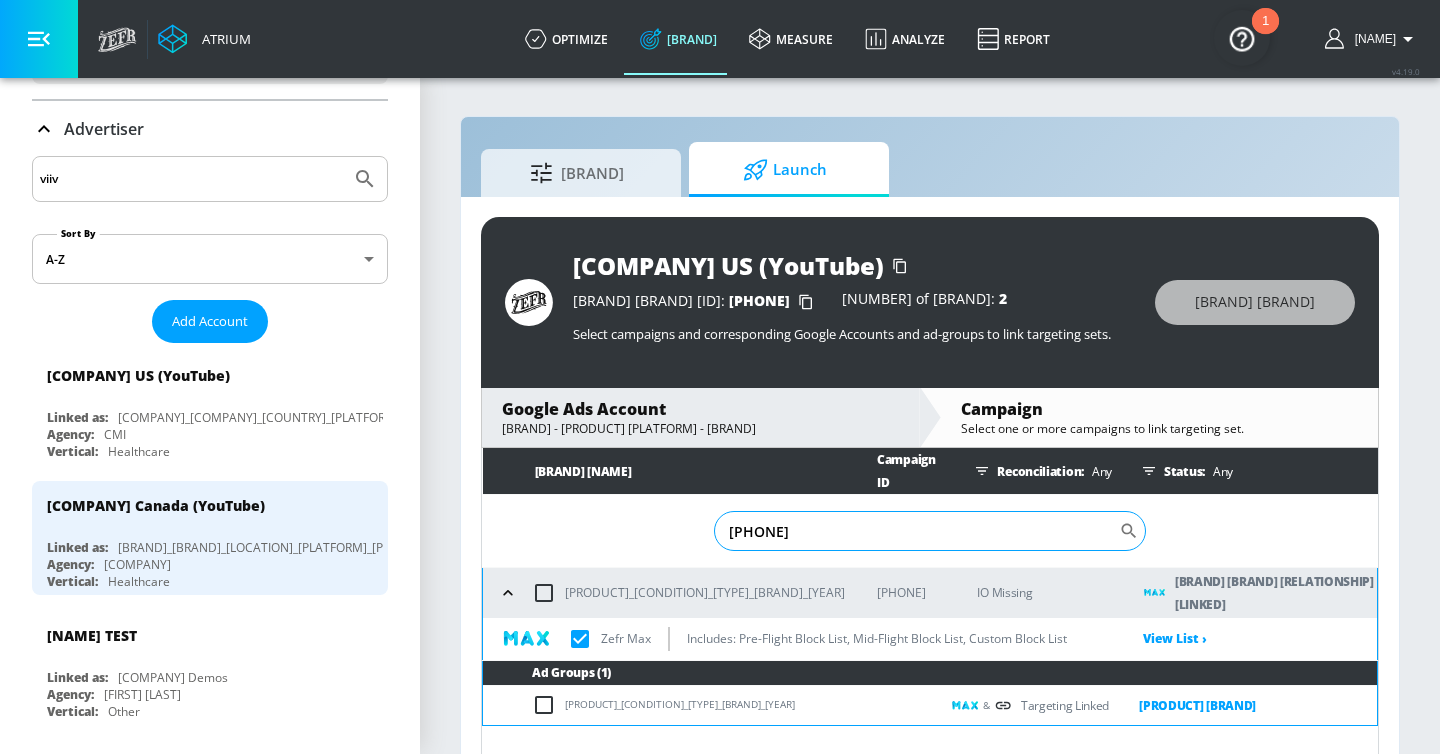 click on "[PHONE]" at bounding box center [916, 531] 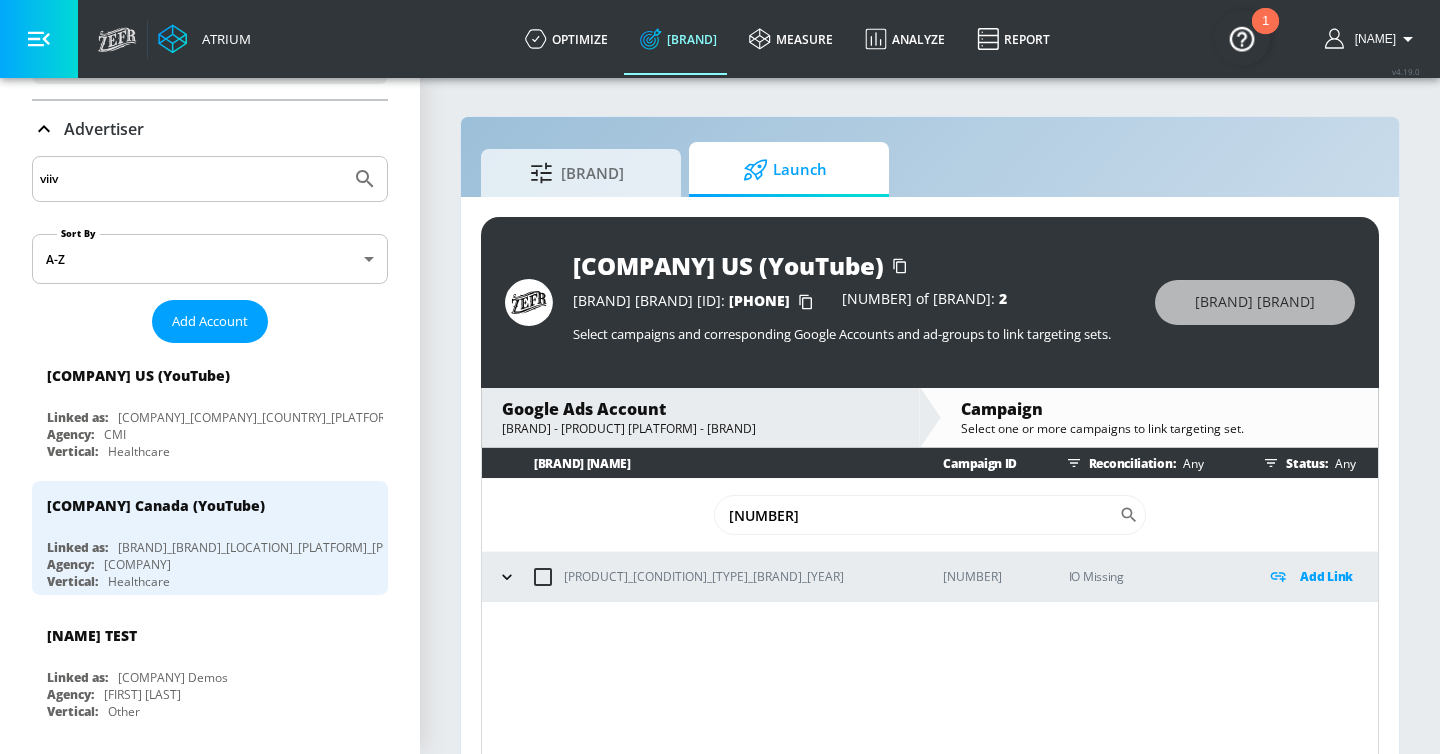 type on "[NUMBER]" 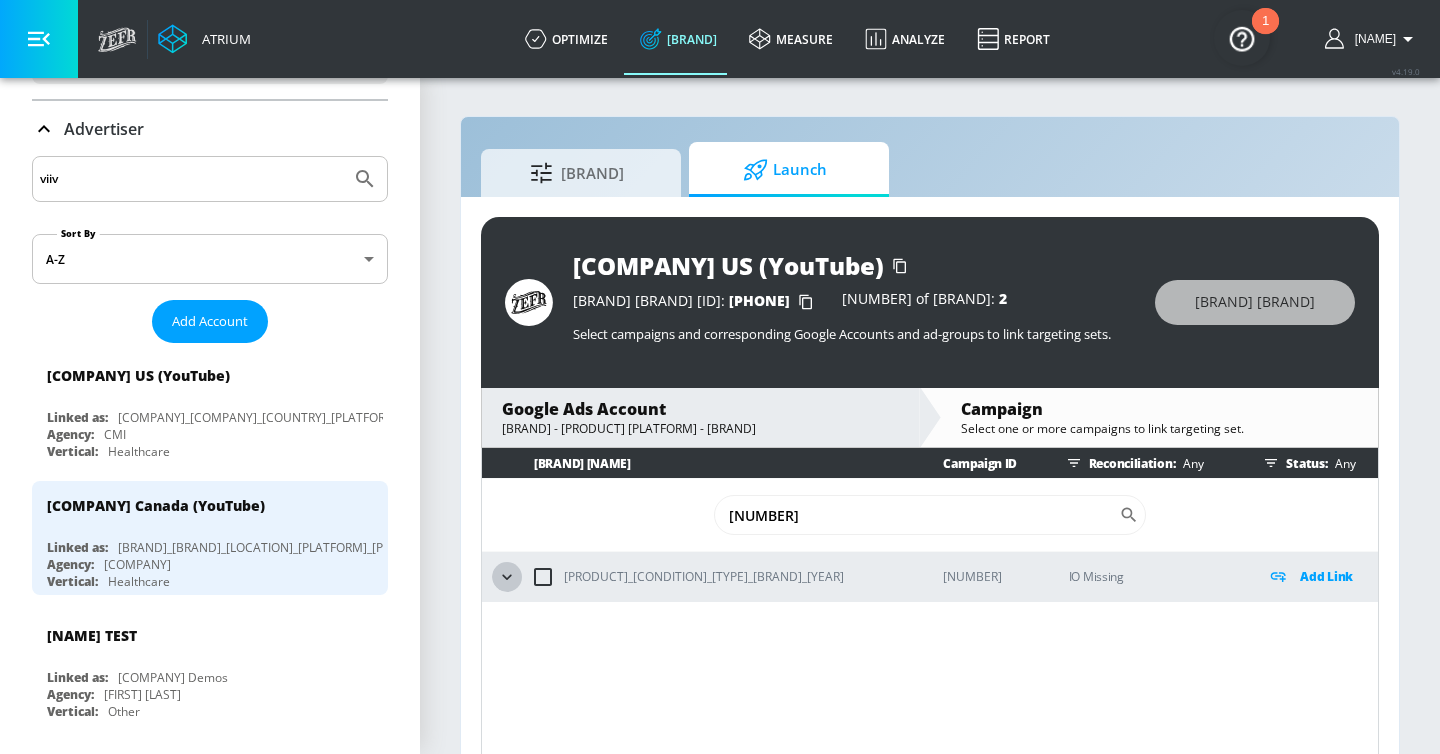 click 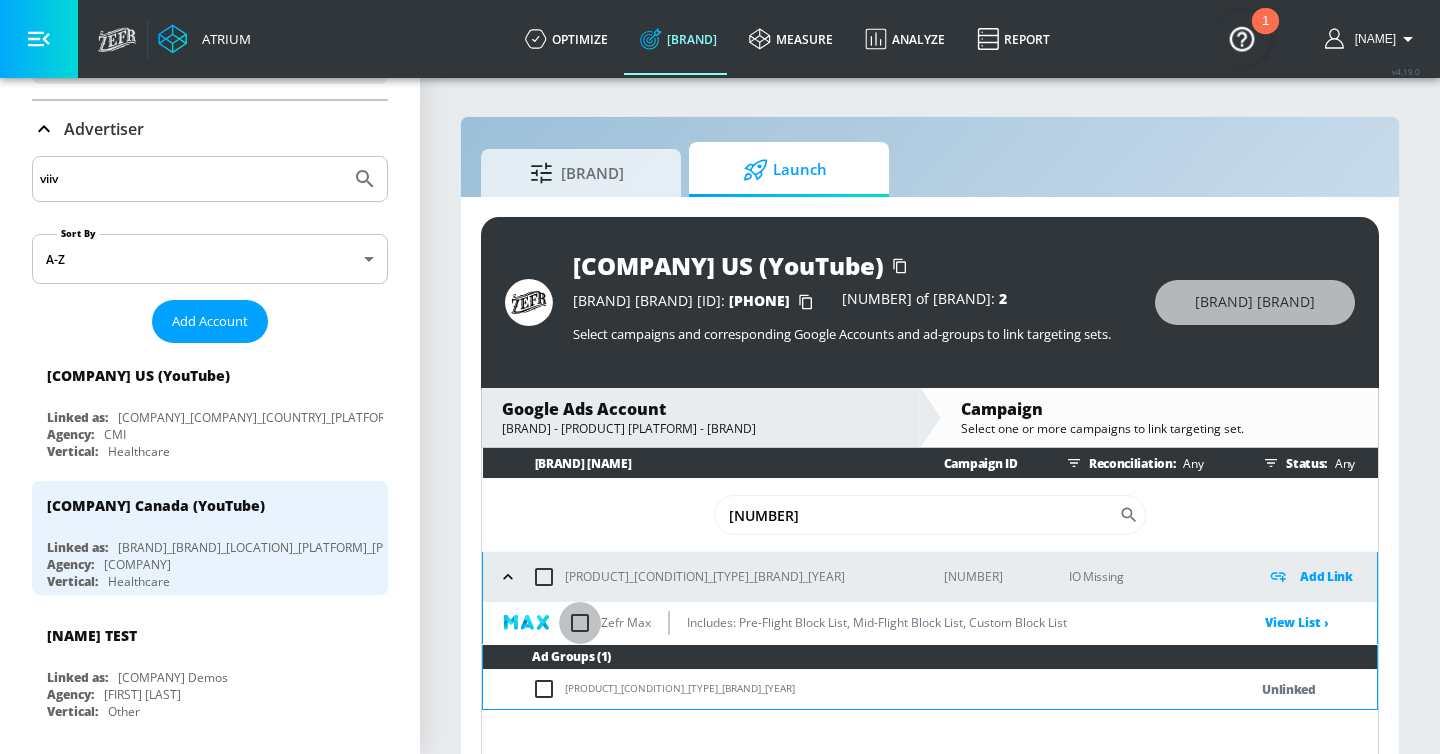 click at bounding box center [580, 623] 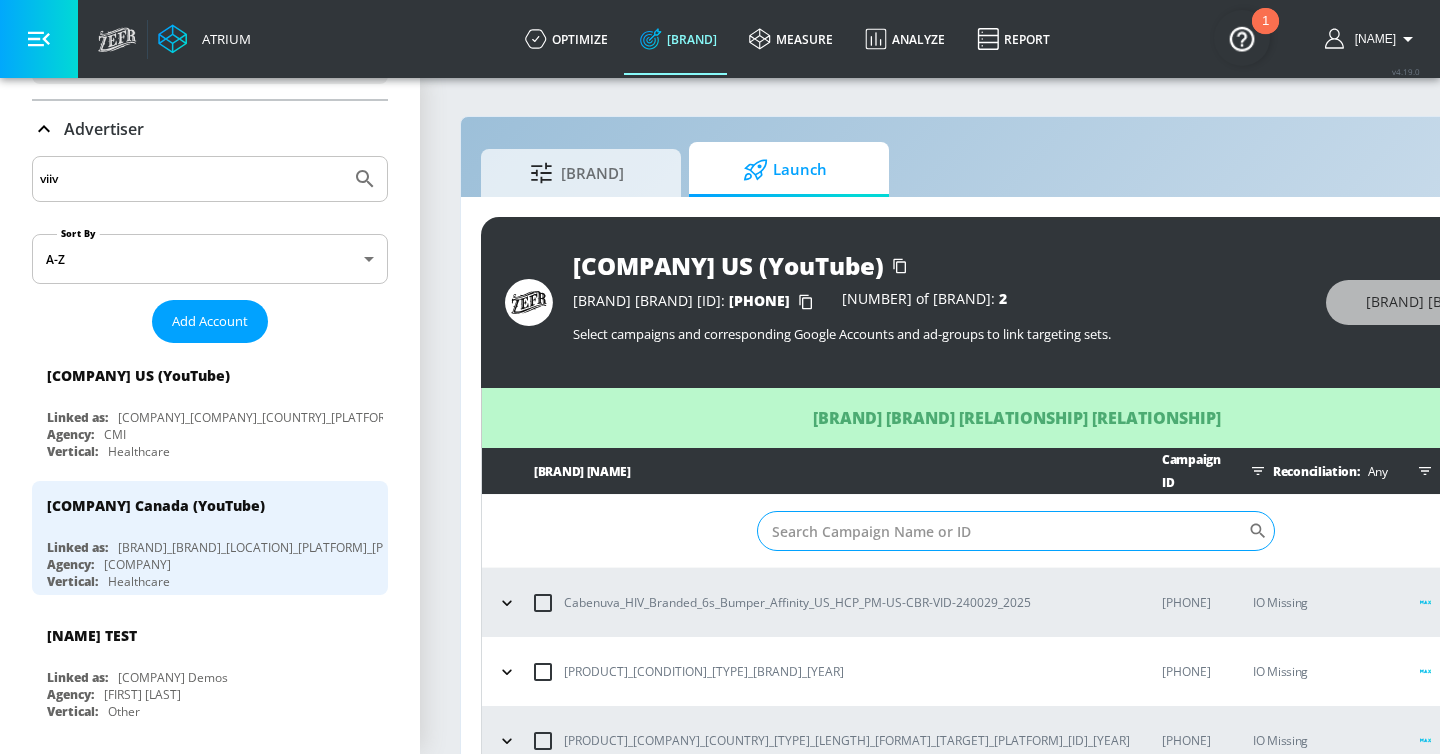 click on "Sort By" at bounding box center [1002, 531] 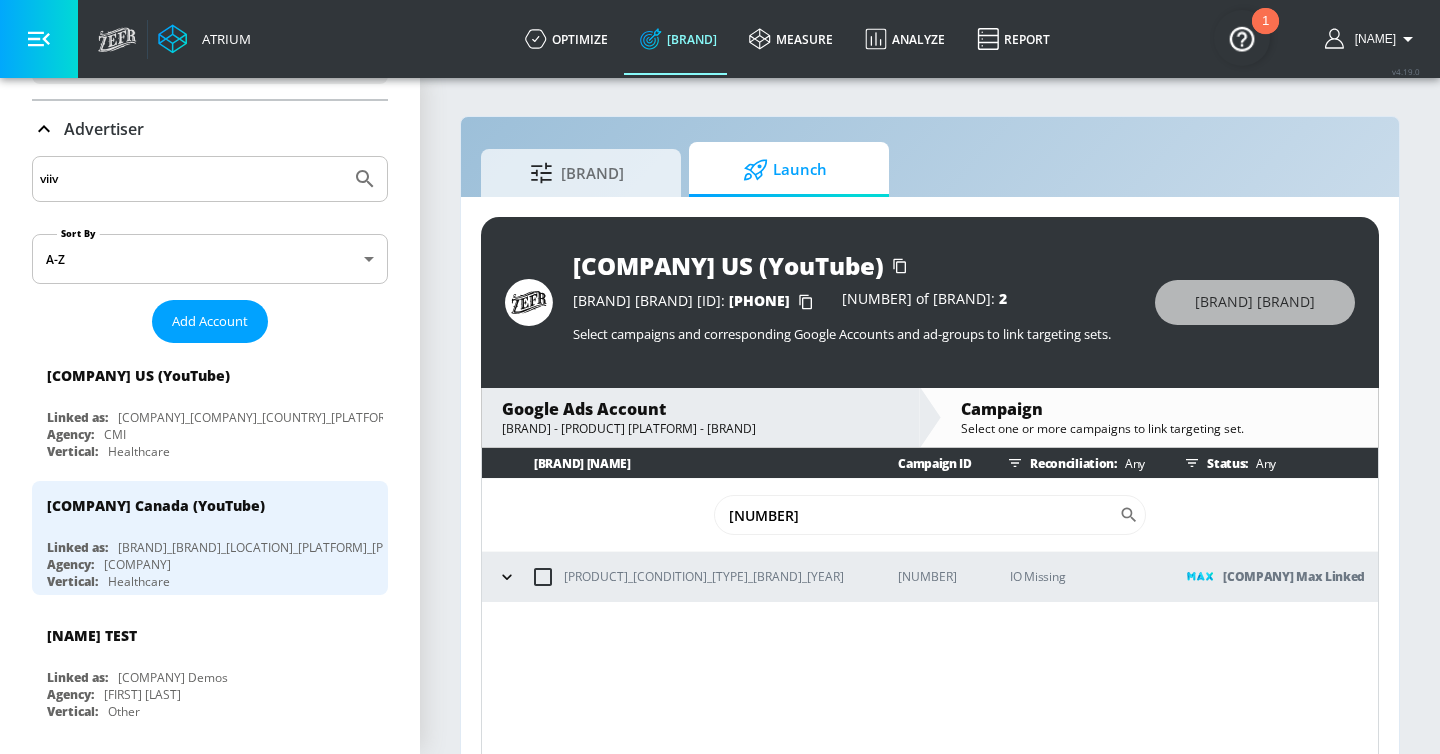 type on "[NUMBER]" 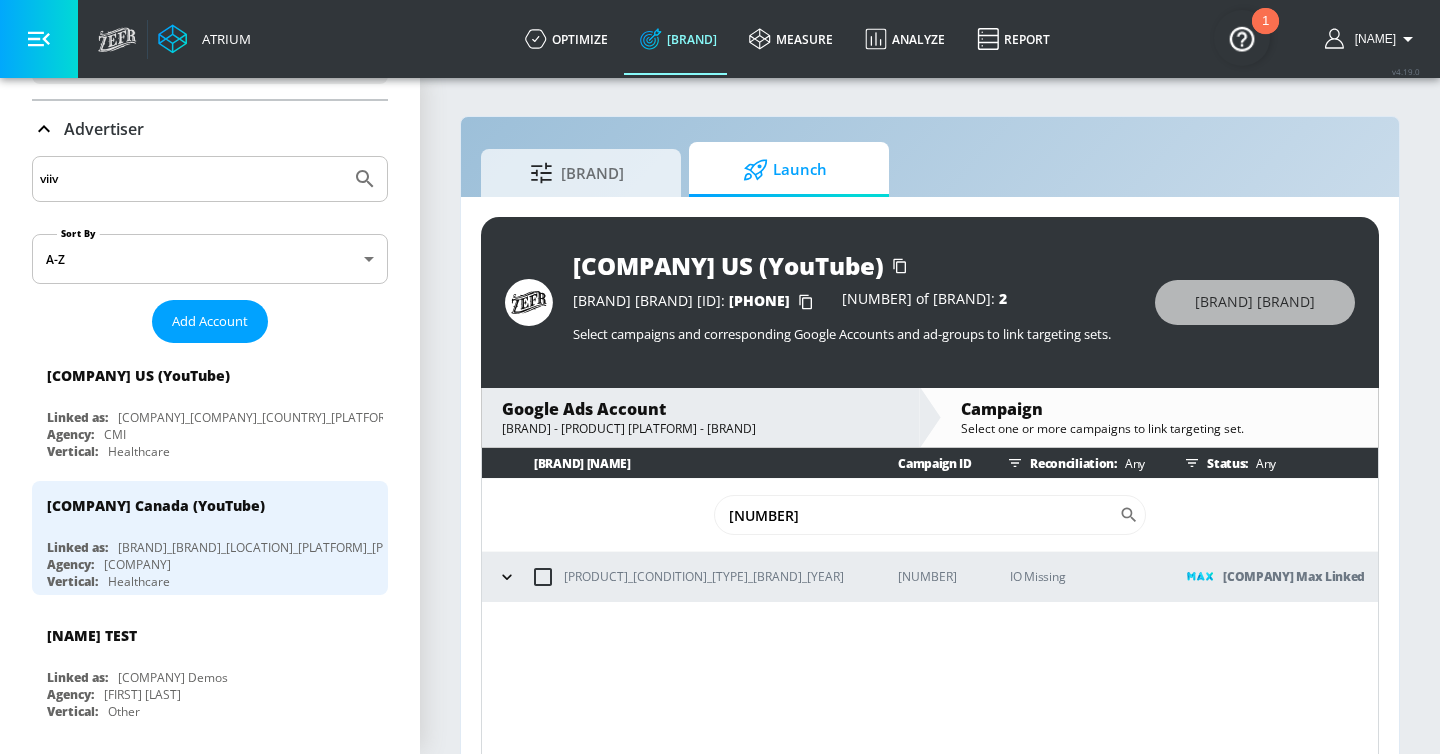 click at bounding box center (543, 577) 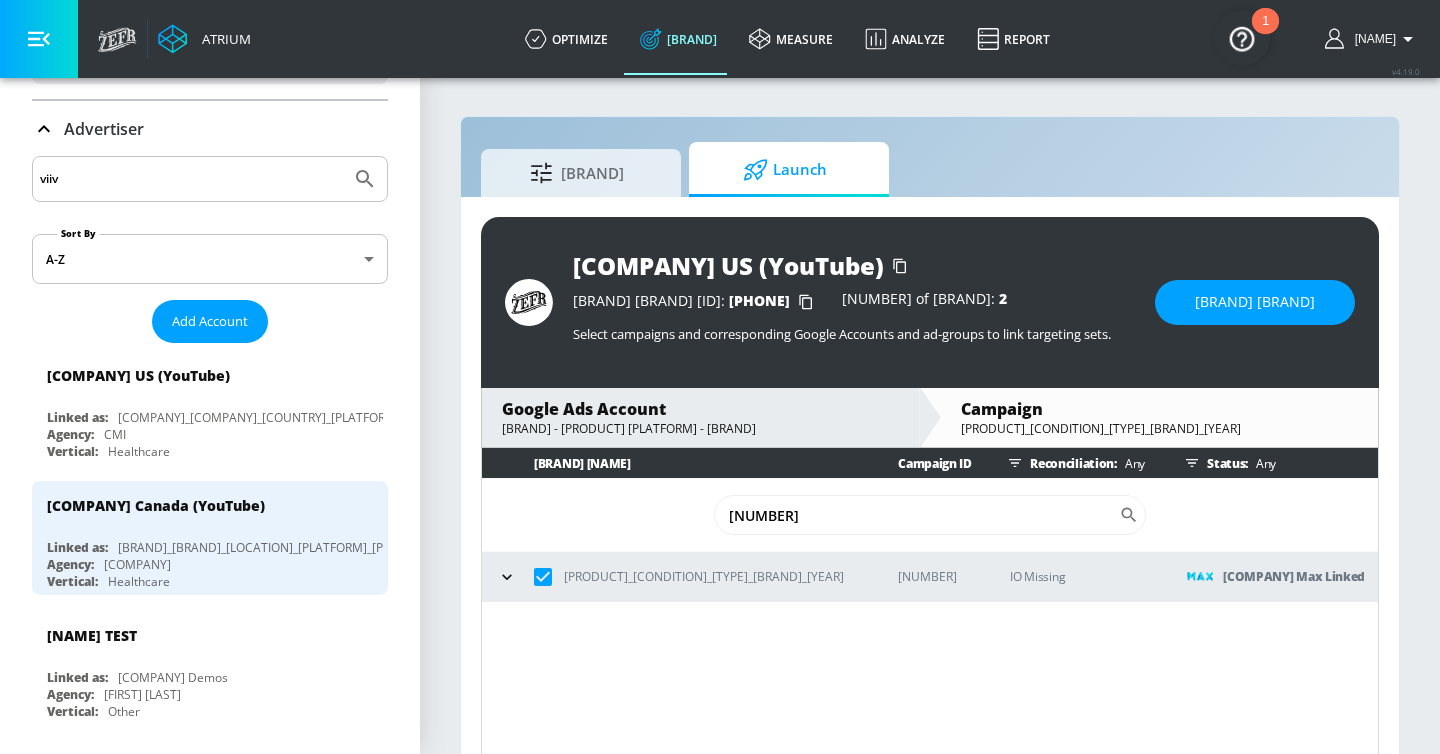click on "[BRAND] [BRAND]" at bounding box center (1255, 302) 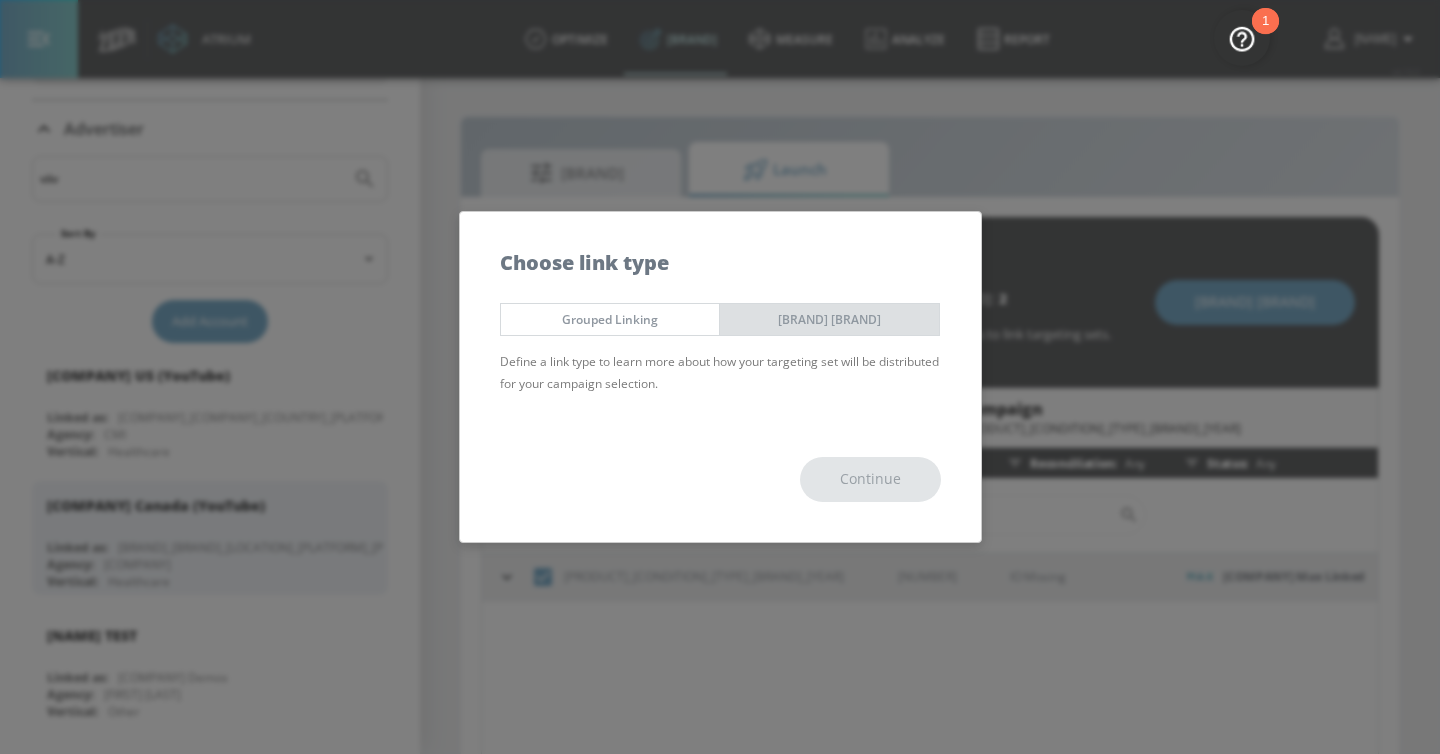 click on "[BRAND] [BRAND]" at bounding box center [829, 319] 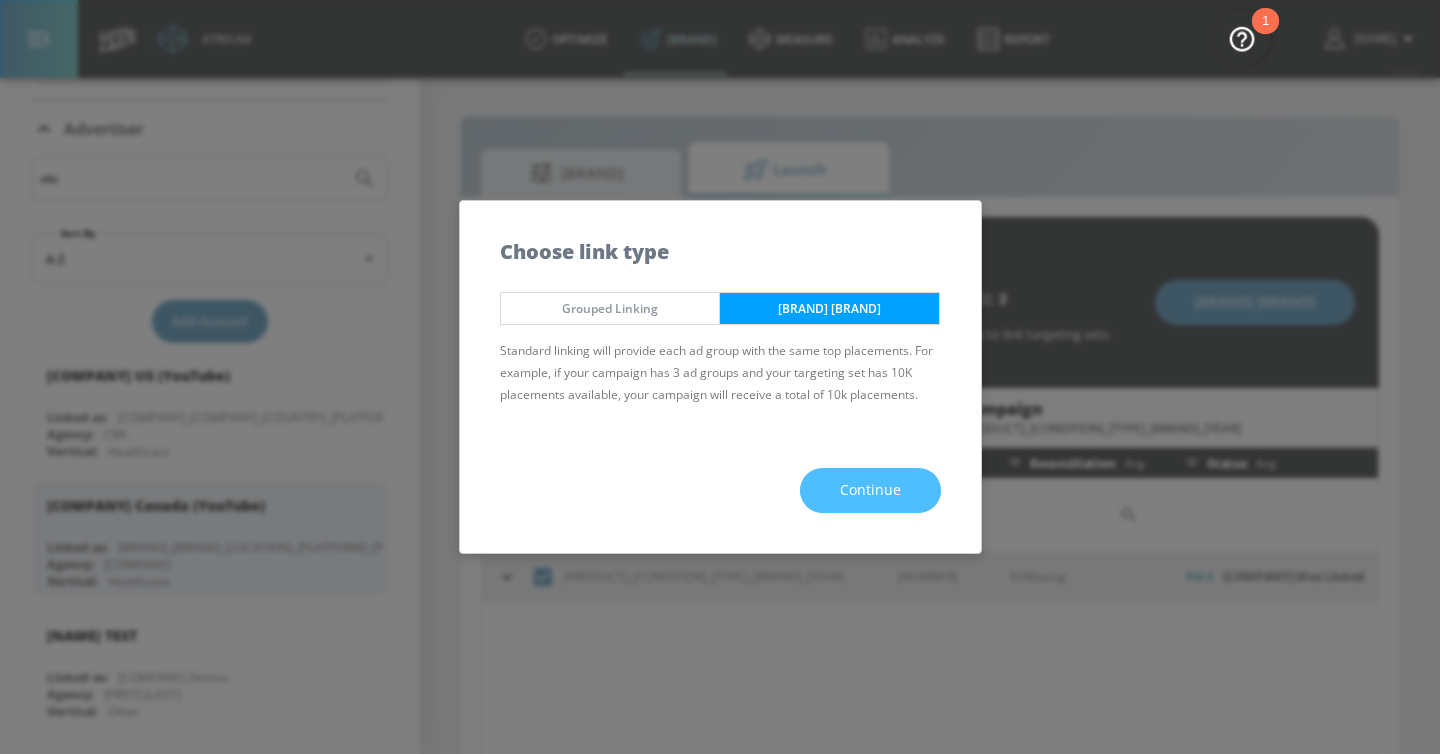 click on "Continue" at bounding box center (870, 490) 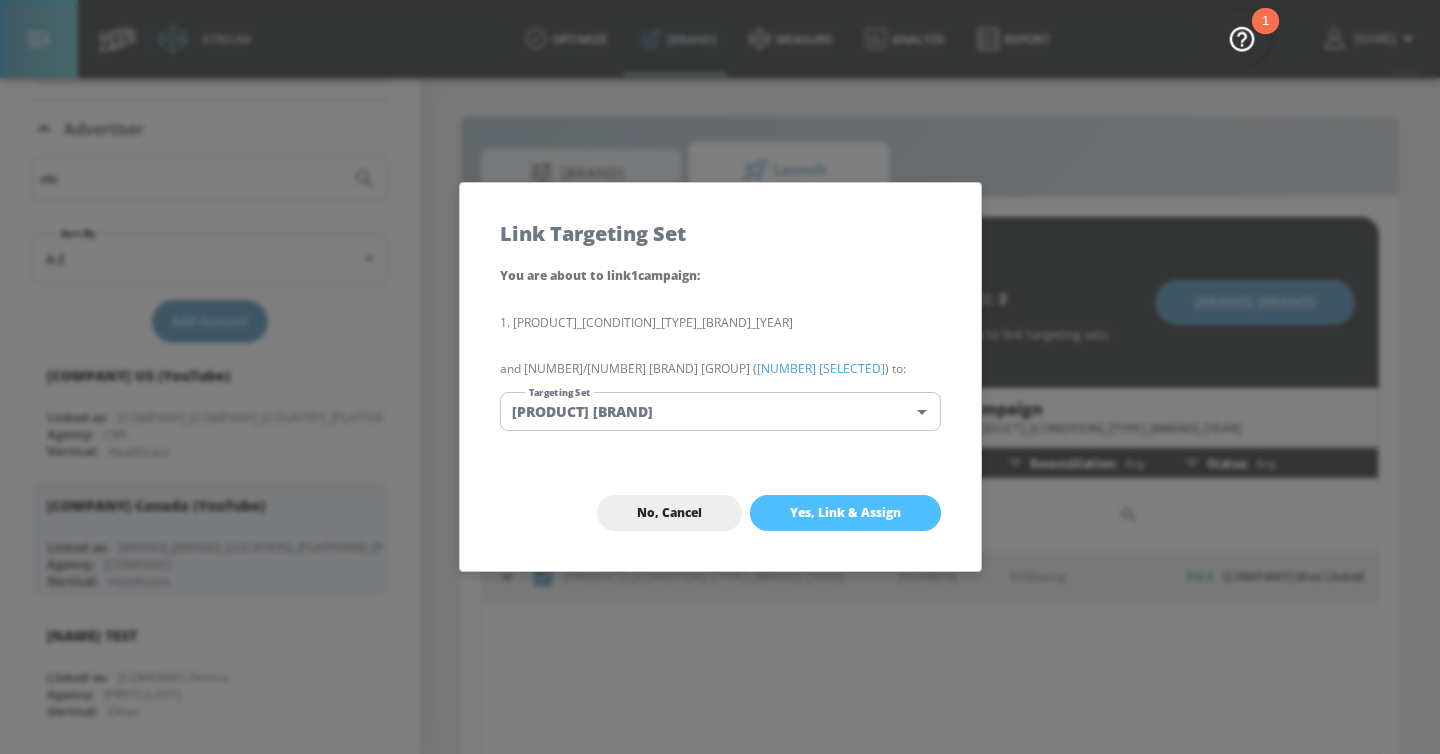 click on "Yes, Link & Assign" at bounding box center [845, 513] 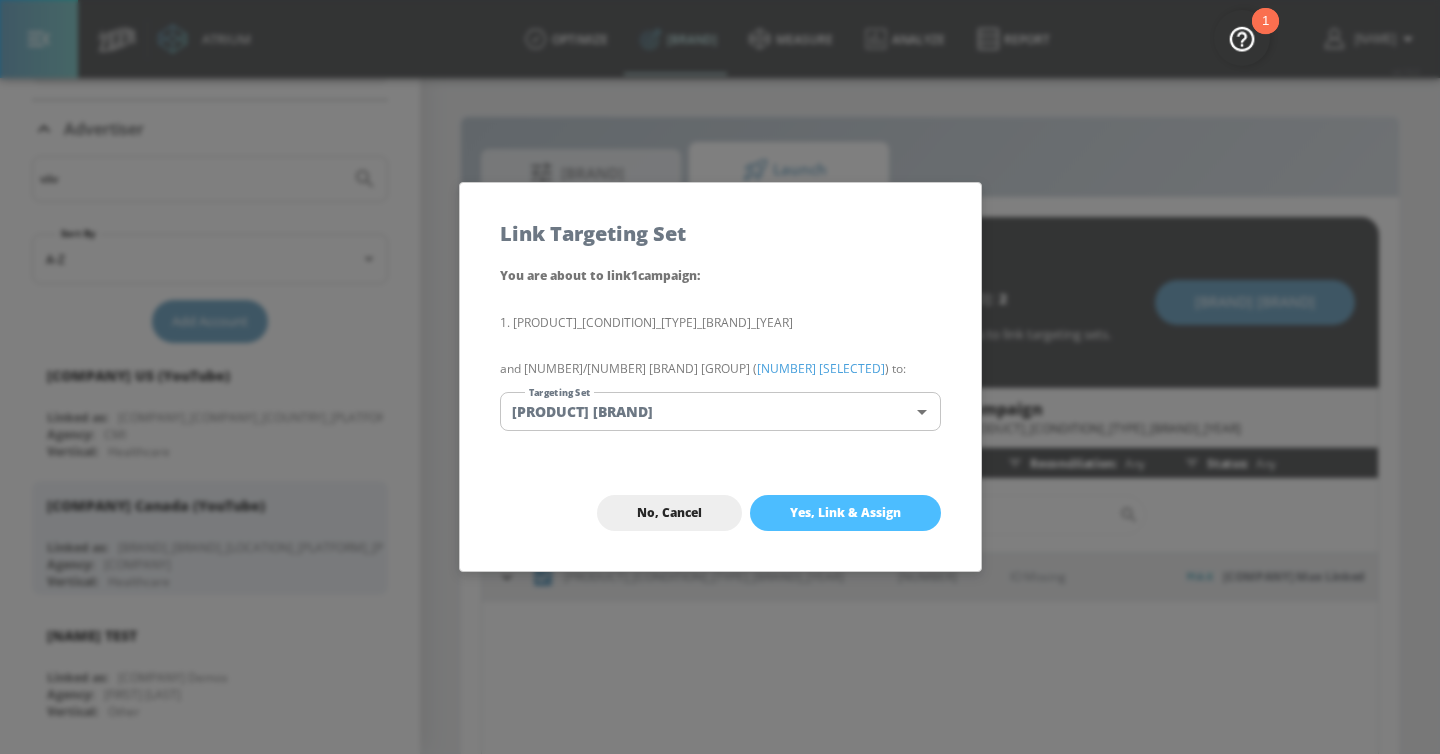 checkbox on "false" 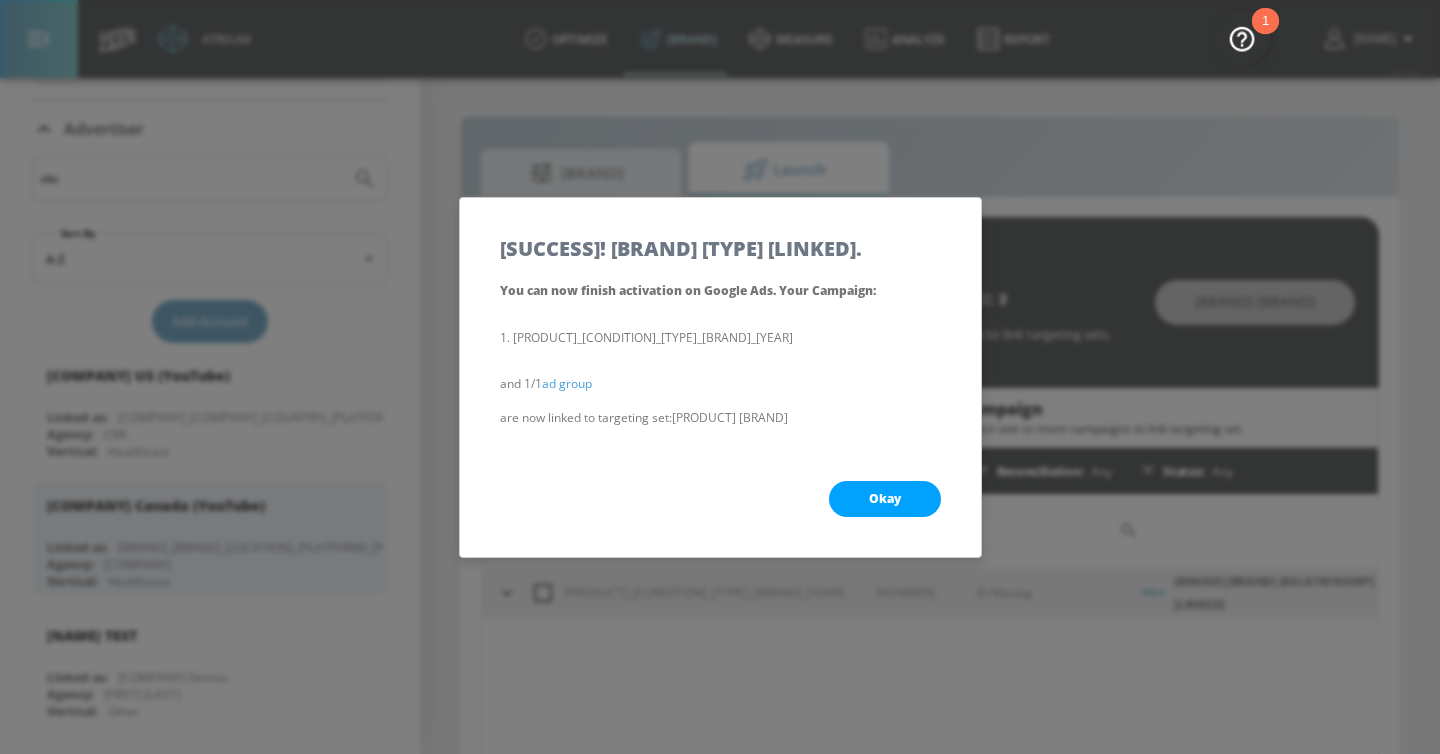 click on "Okay" at bounding box center [885, 499] 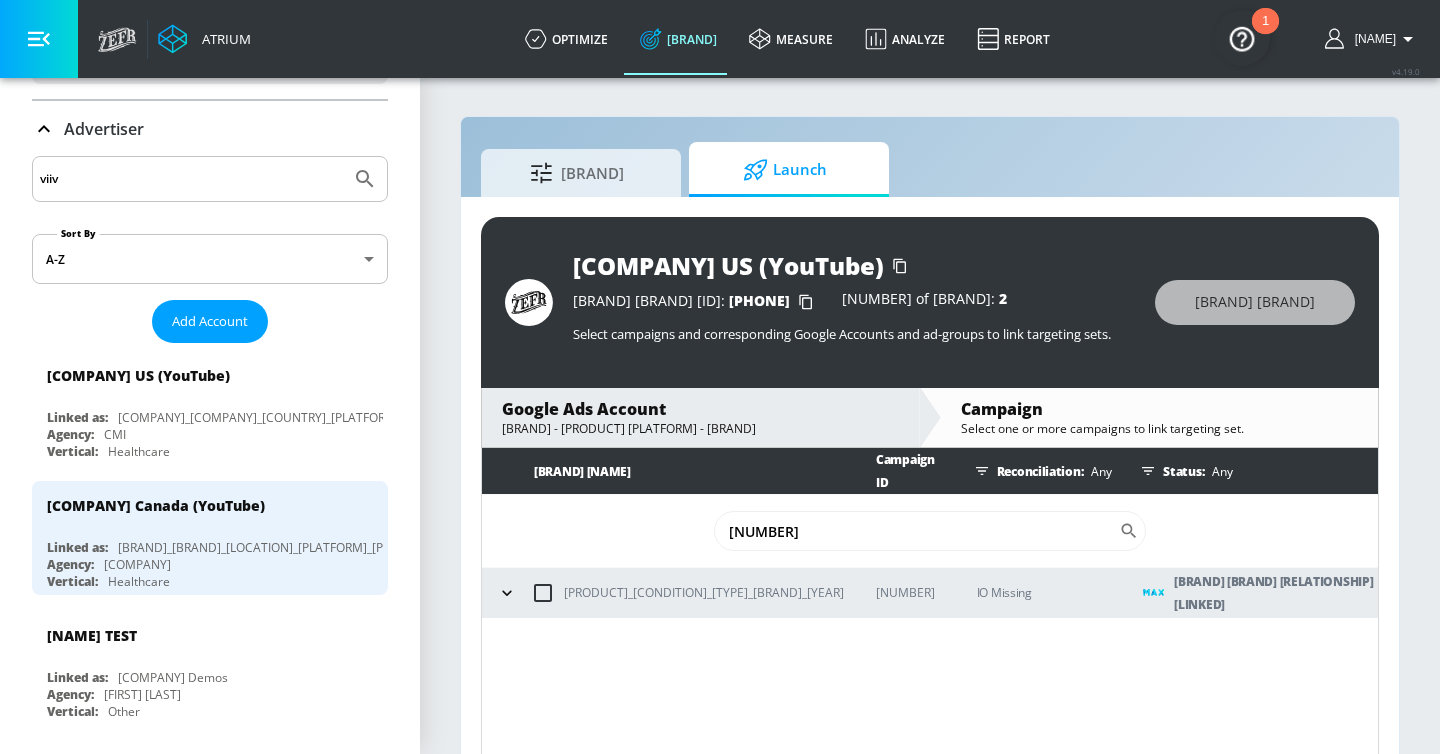 click on "viiv" at bounding box center [191, 179] 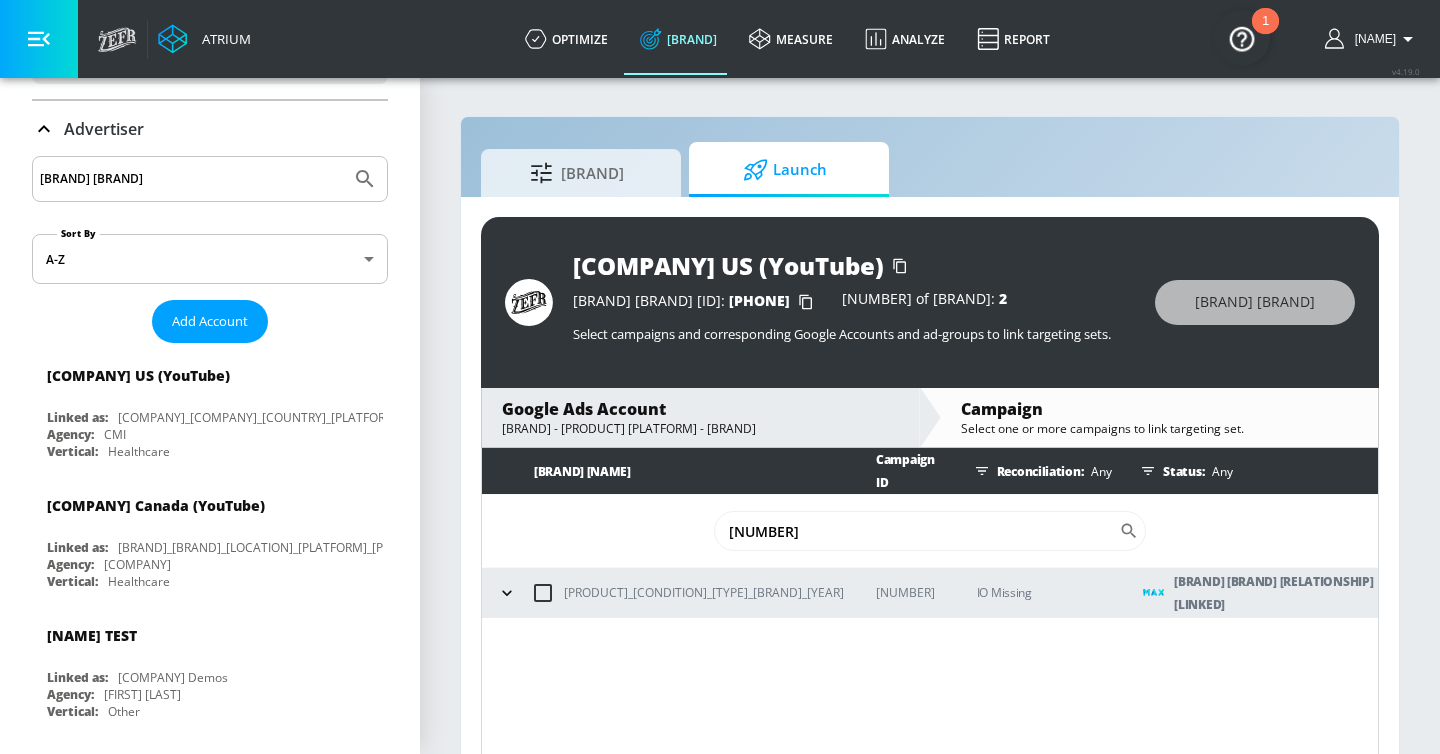 click at bounding box center (365, 179) 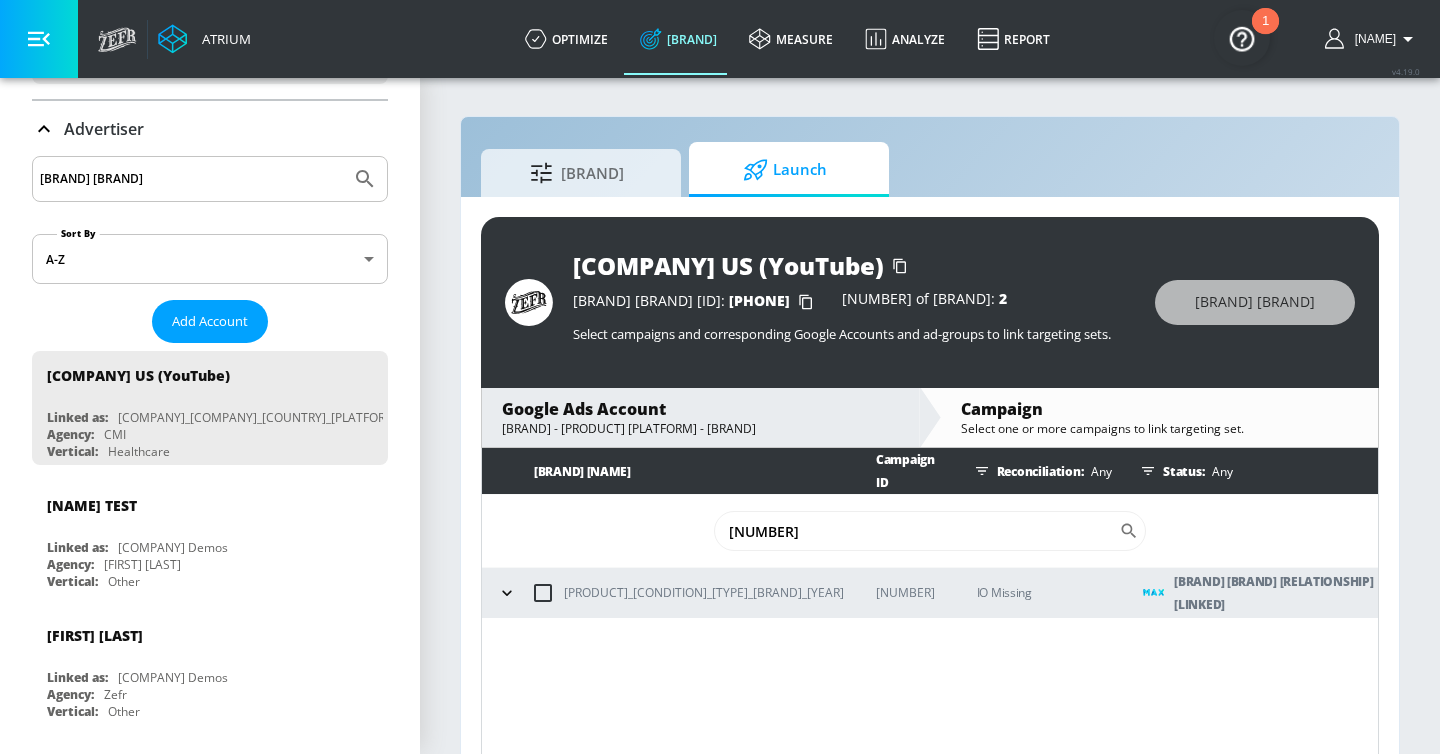 click on "[BRAND] [BRAND]" at bounding box center [191, 179] 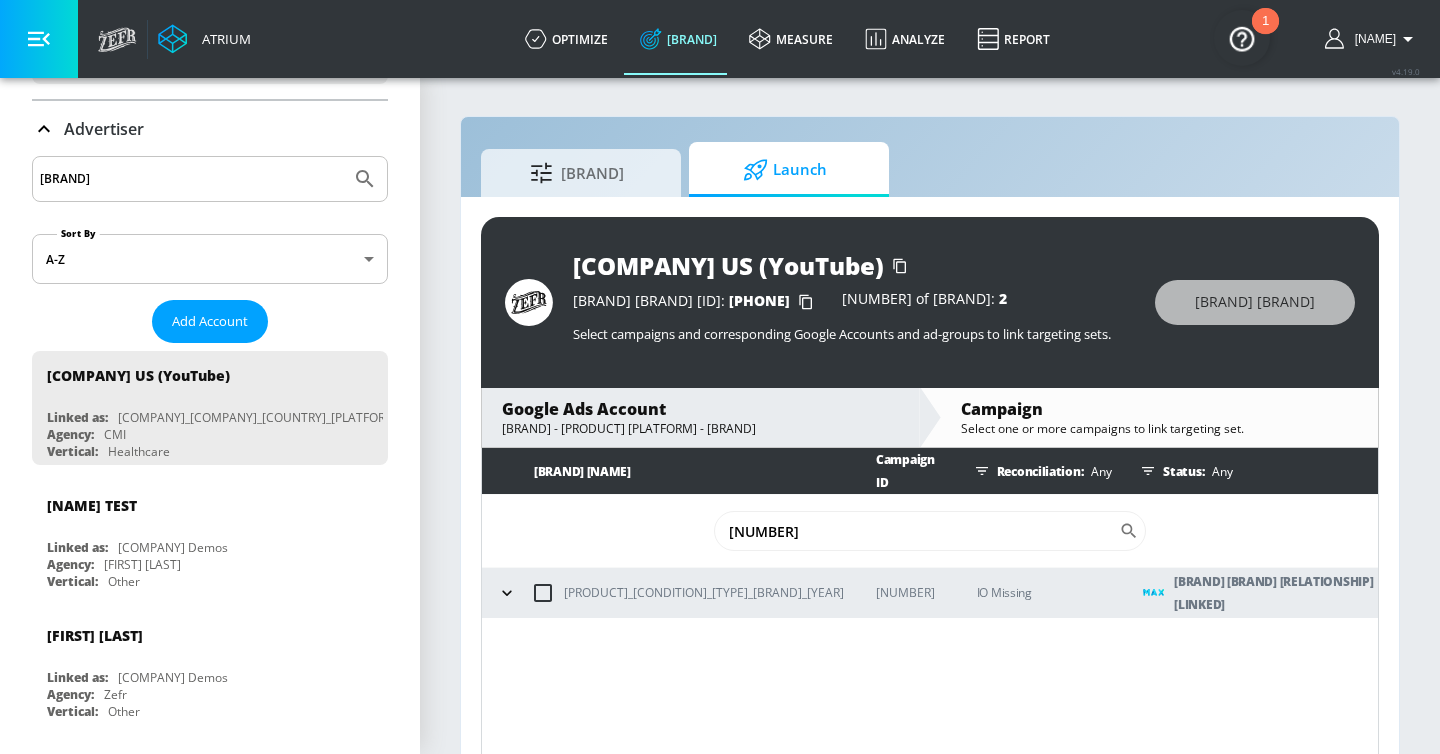 type on "[BRAND]" 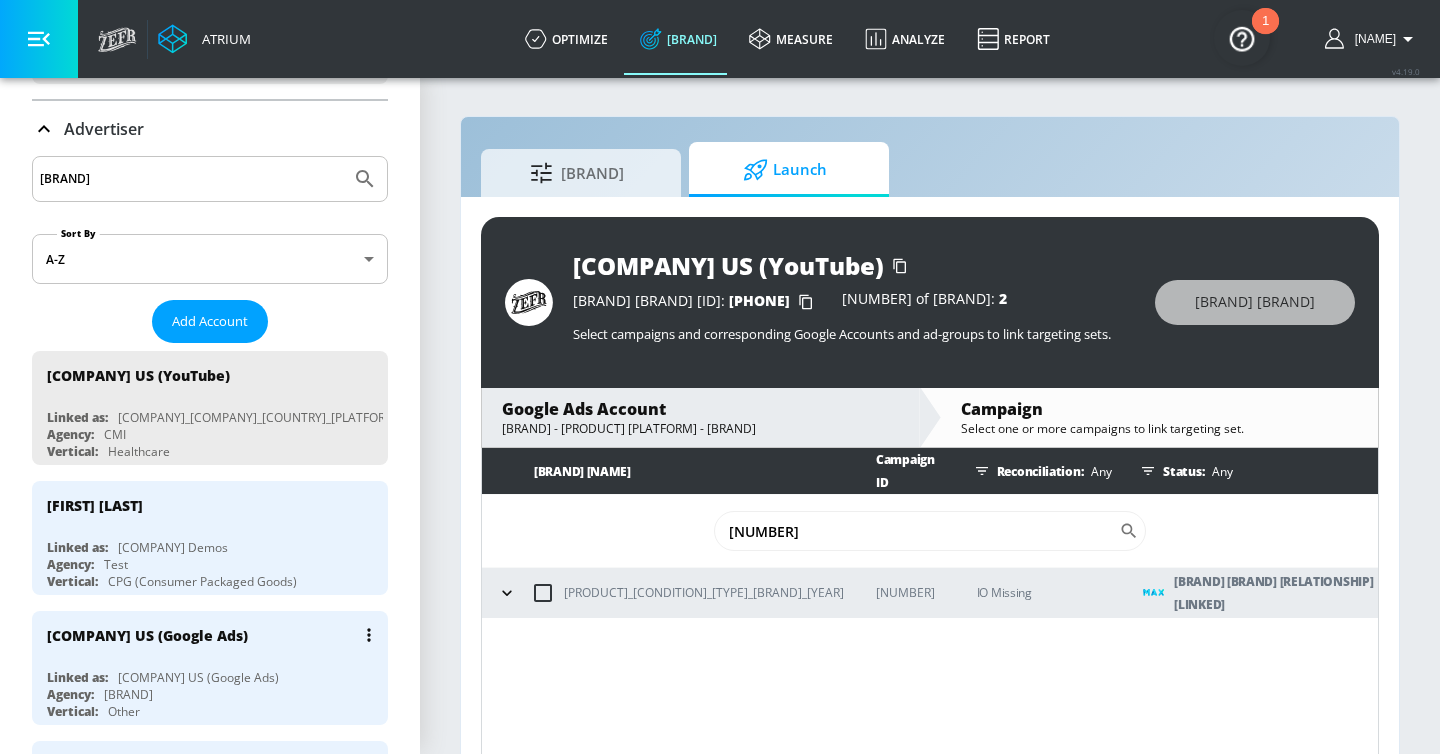 click on "[COMPANY] US (Google Ads)" at bounding box center [215, 635] 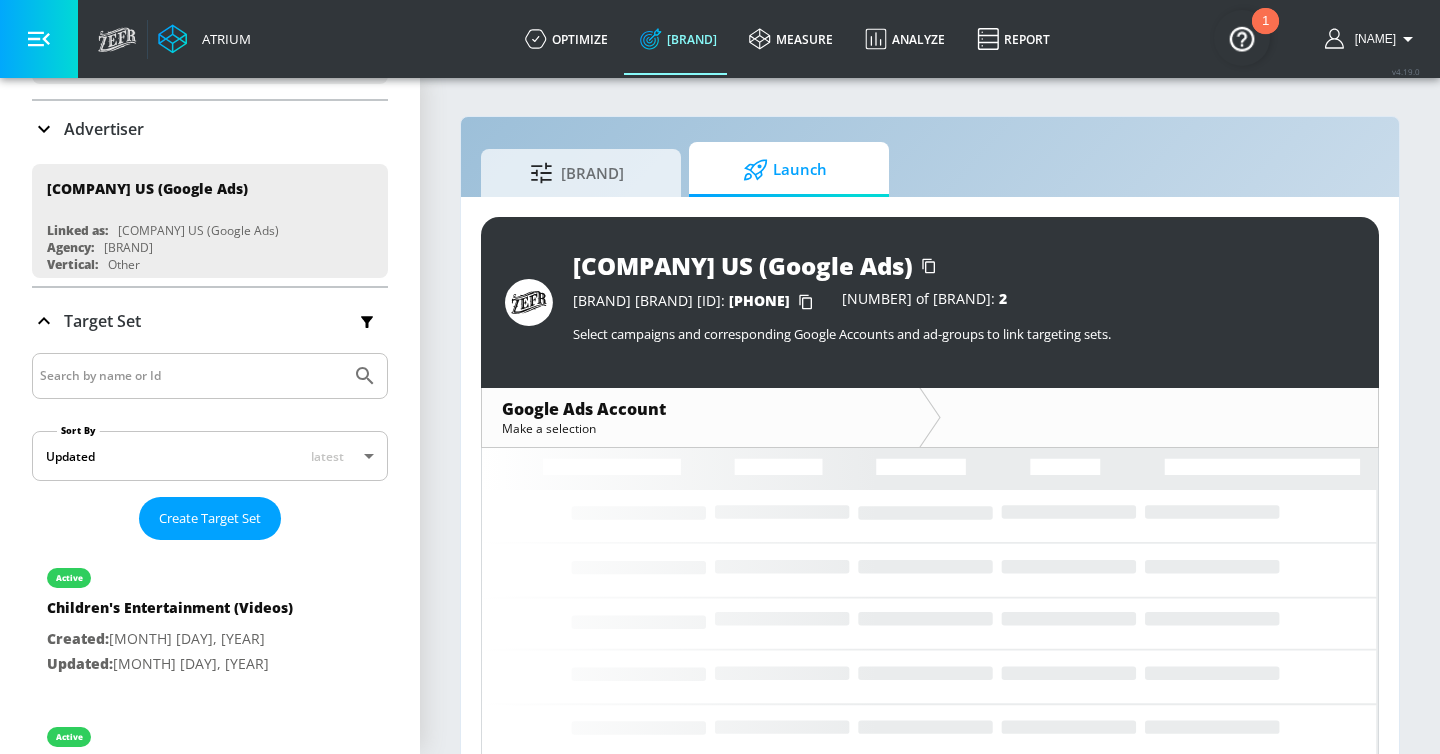 click 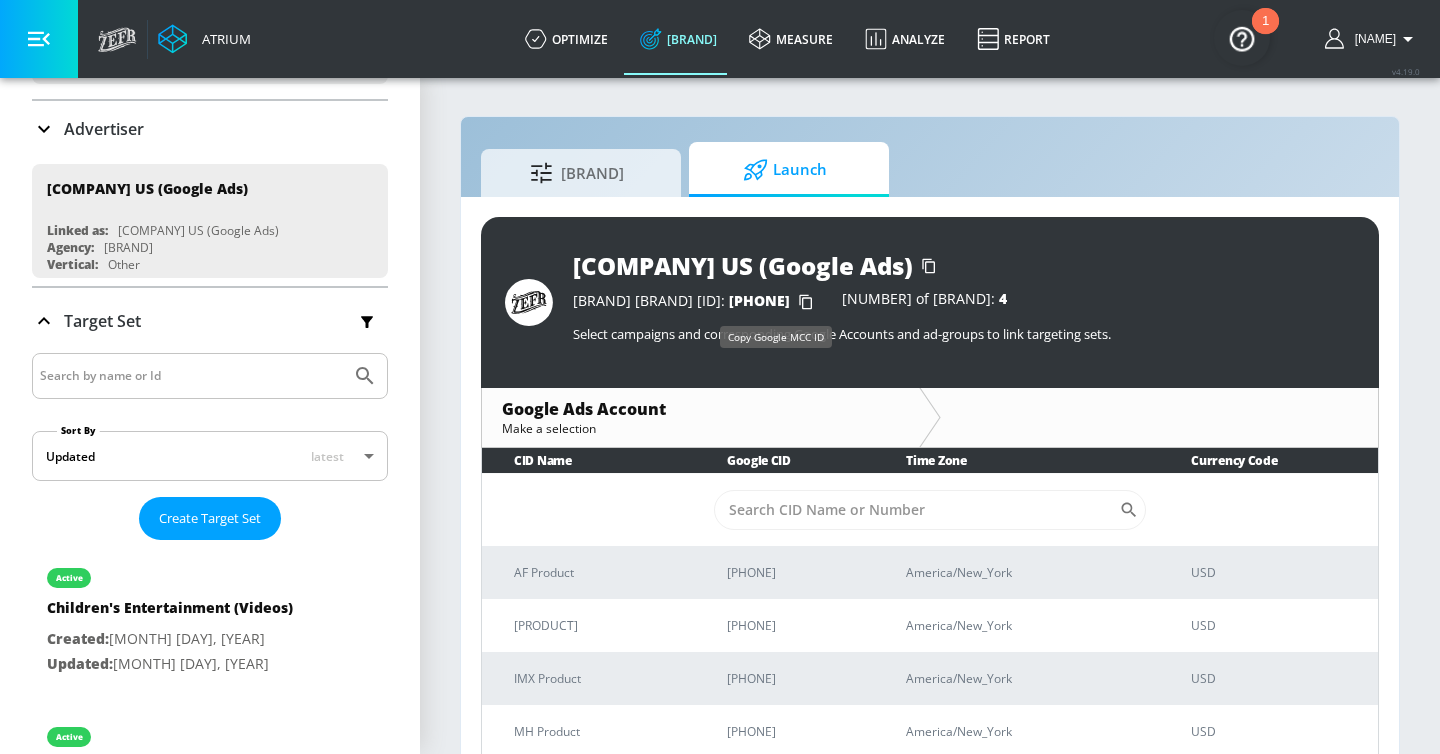 click 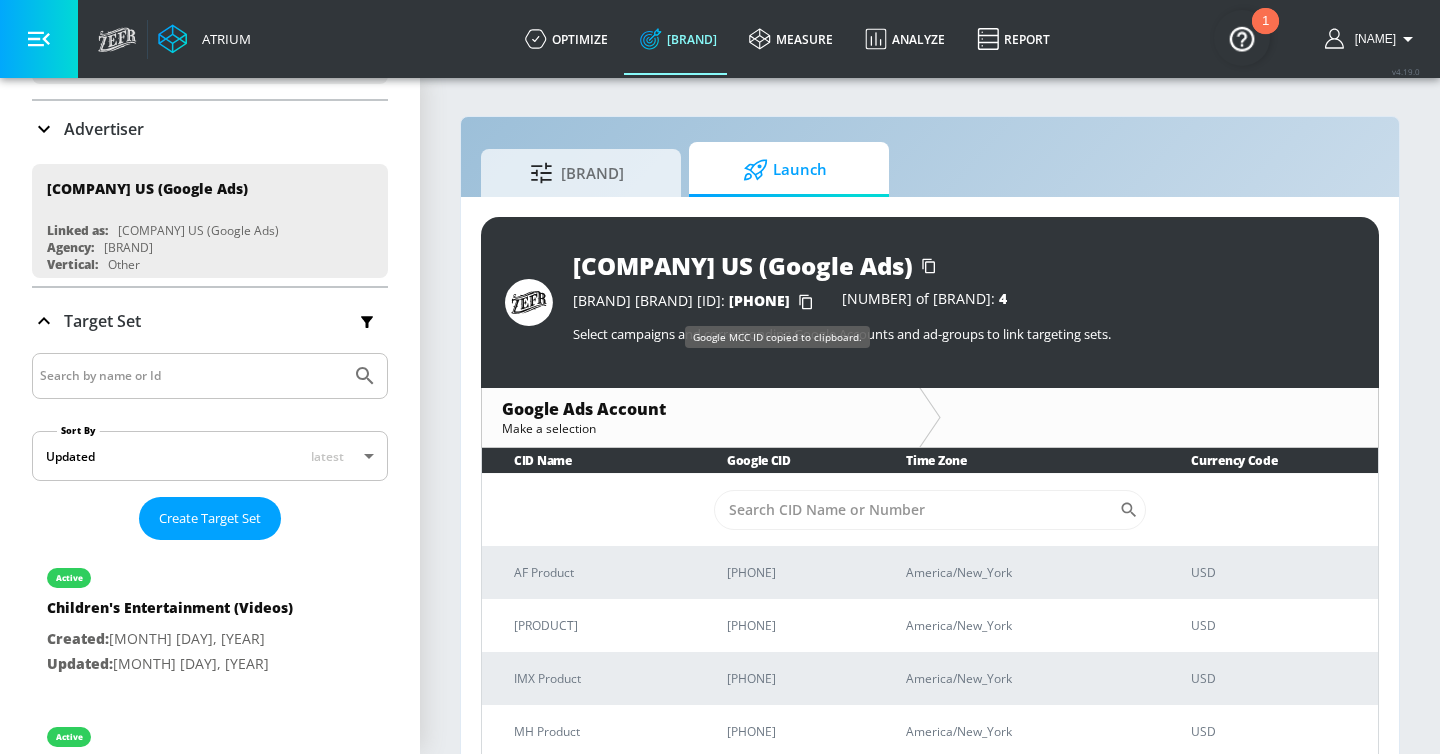 click 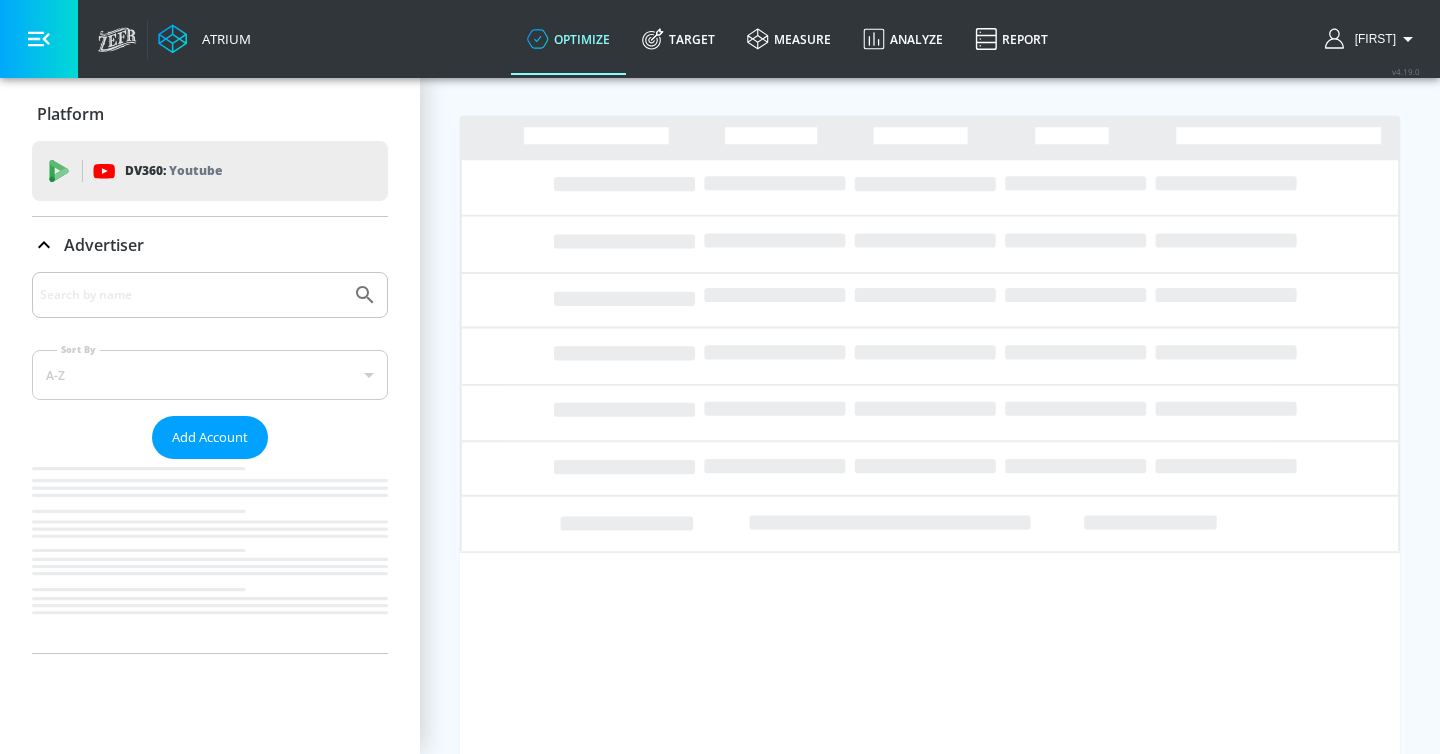 scroll, scrollTop: 0, scrollLeft: 0, axis: both 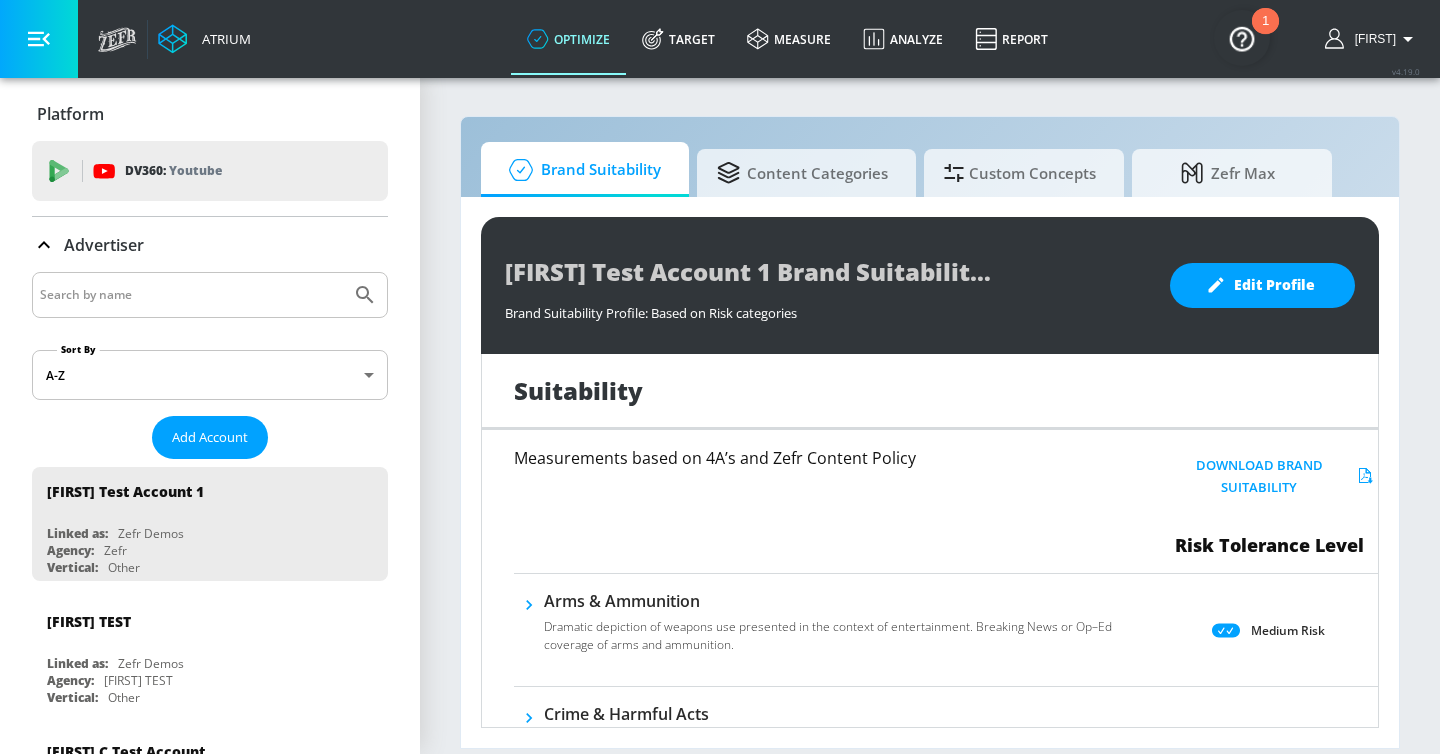 click at bounding box center [191, 295] 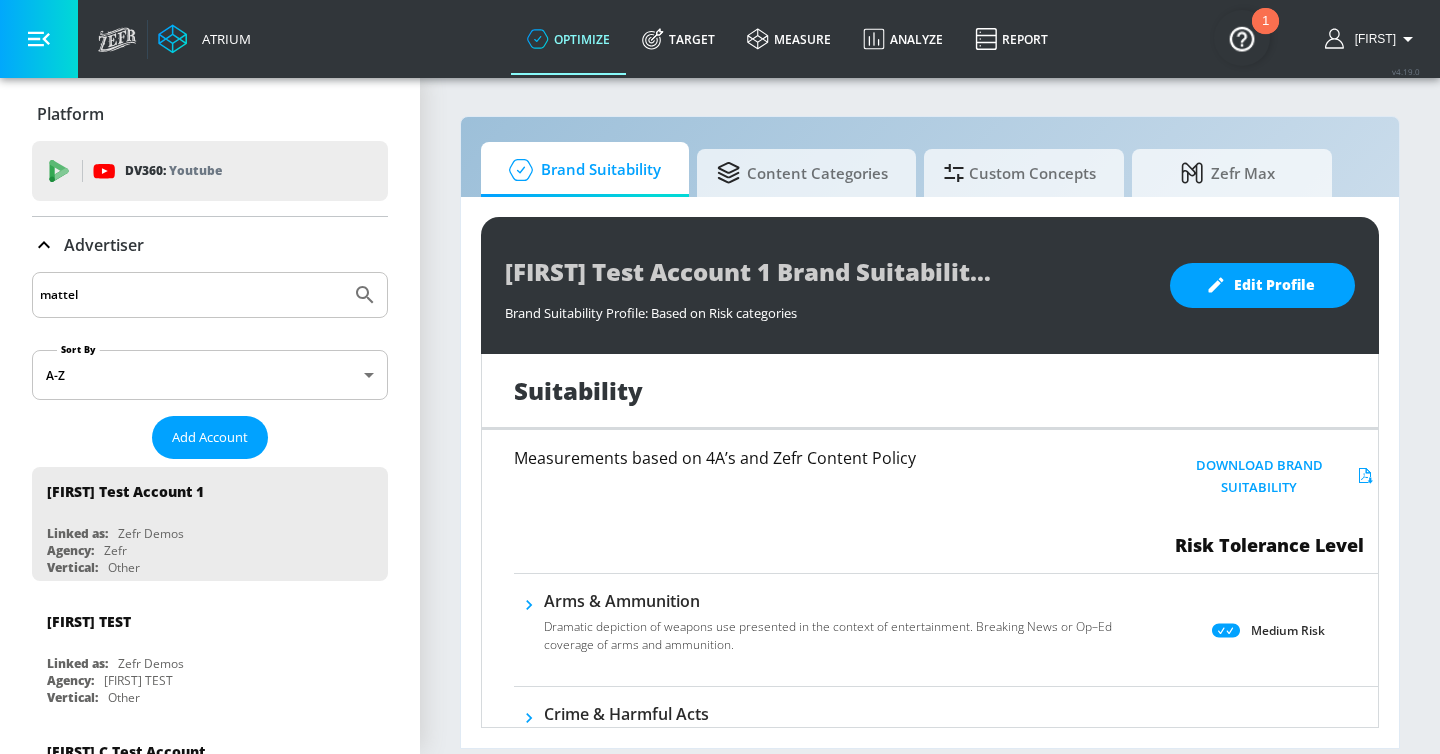type on "[BRAND]" 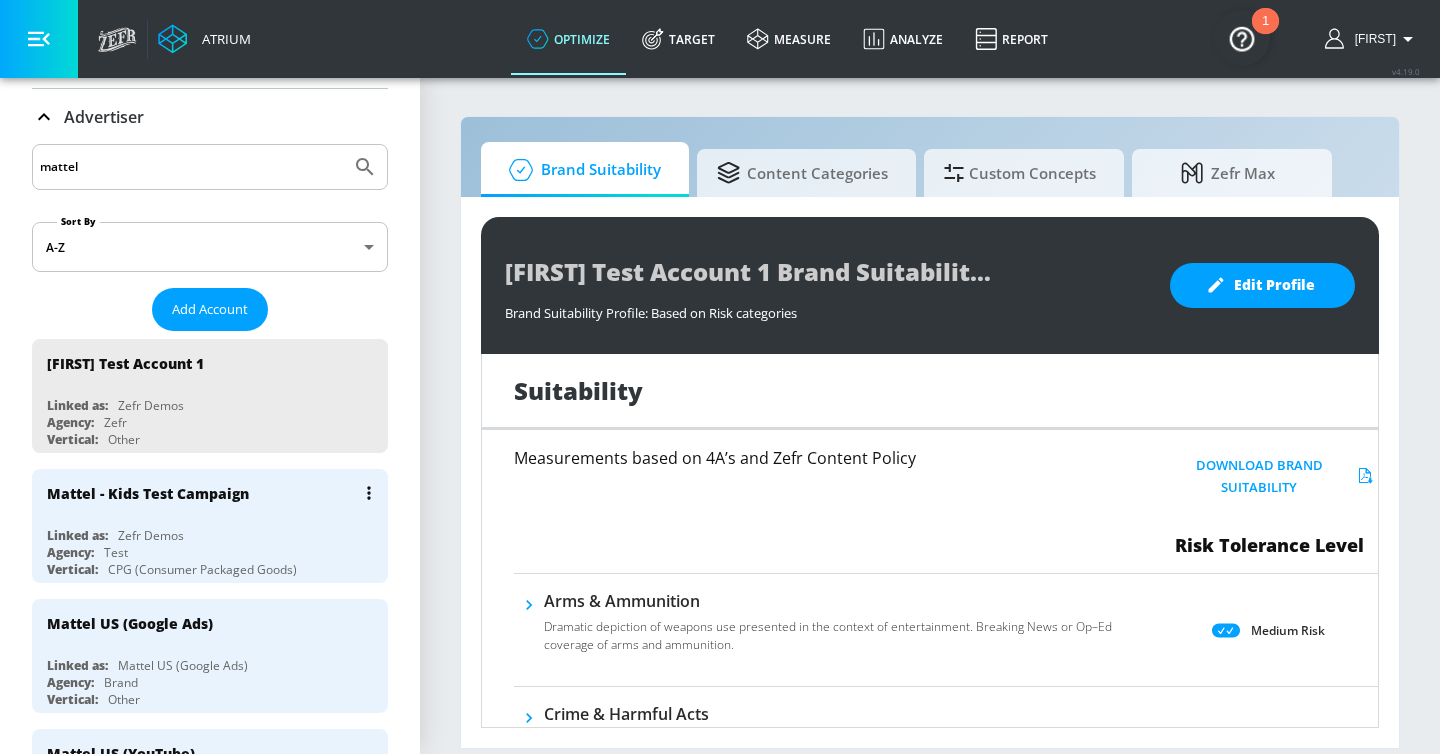 scroll, scrollTop: 149, scrollLeft: 0, axis: vertical 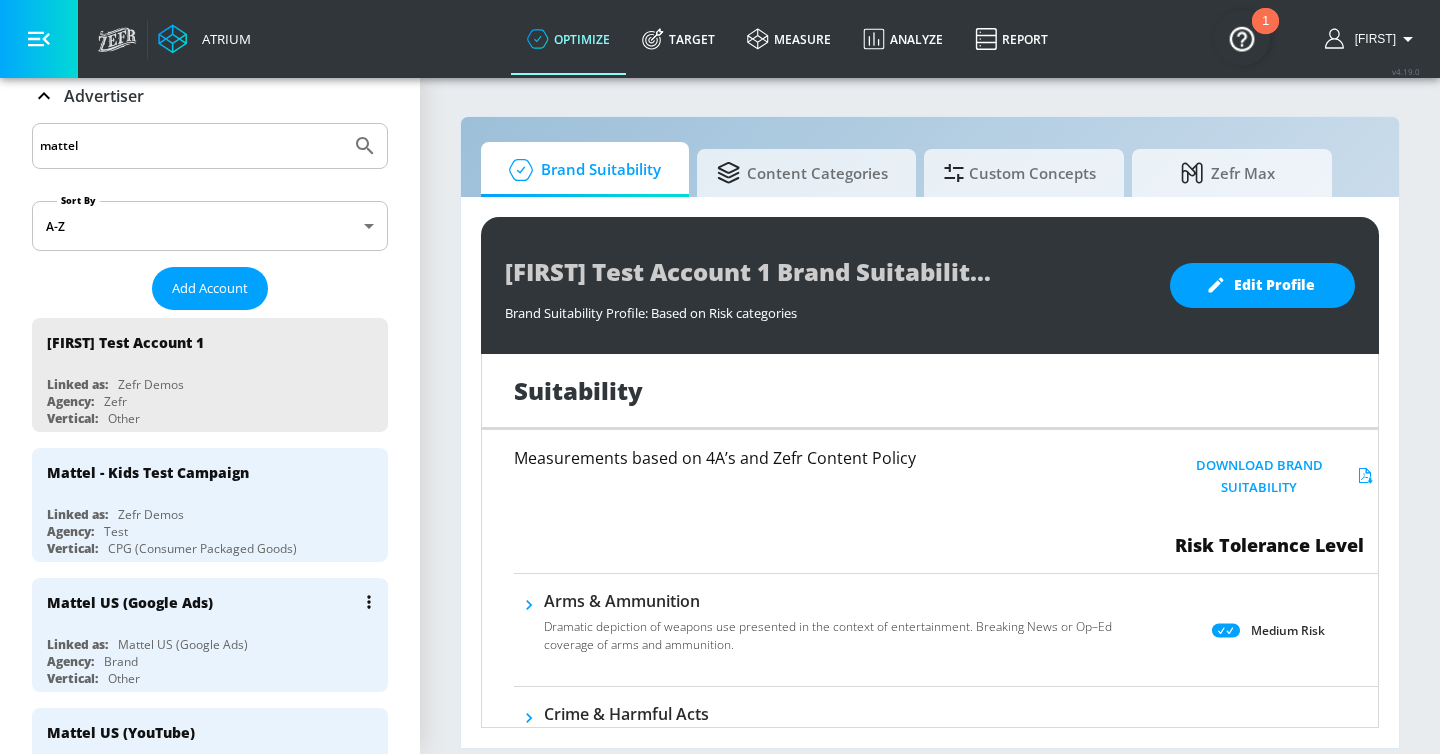 click on "[COMPANY] US (Google Ads)" at bounding box center [215, 602] 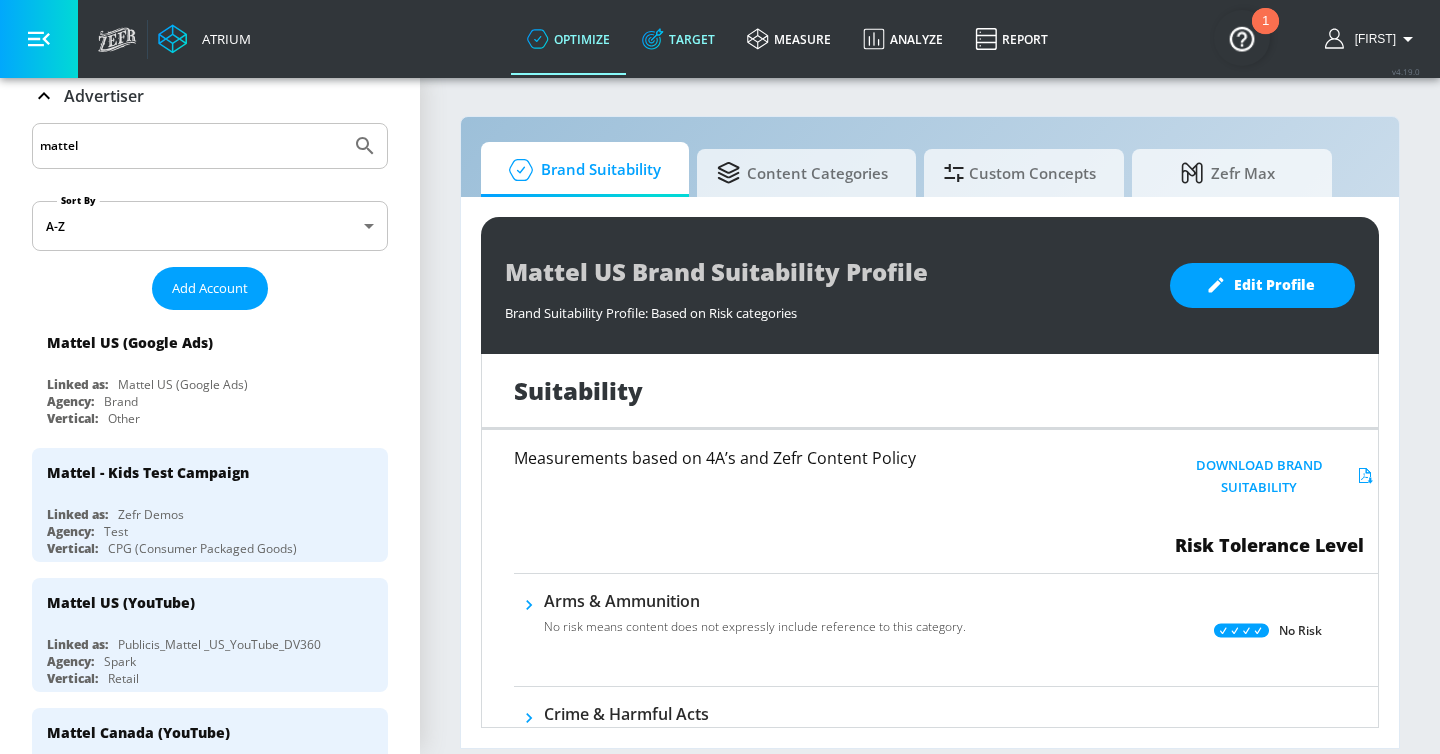 click on "[BRAND]" at bounding box center [678, 39] 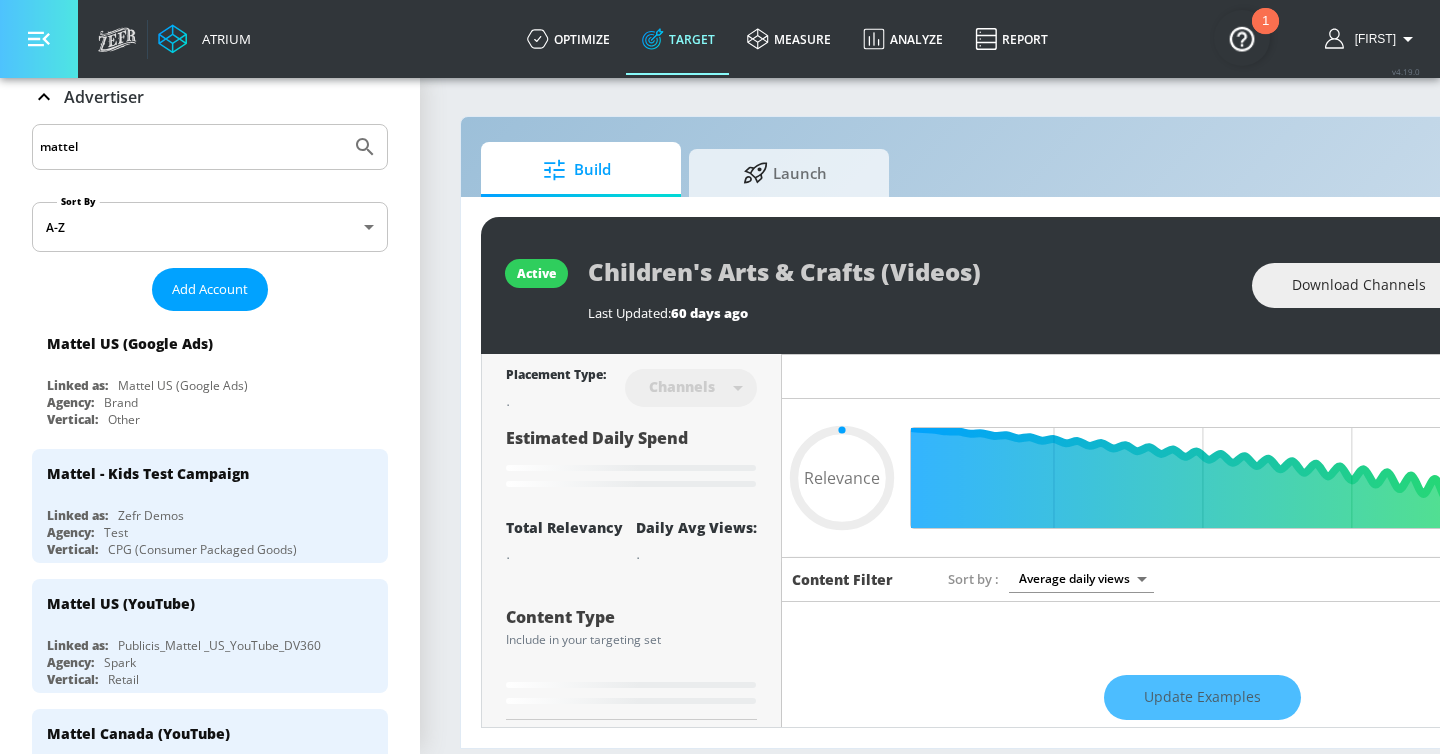 click at bounding box center [39, 39] 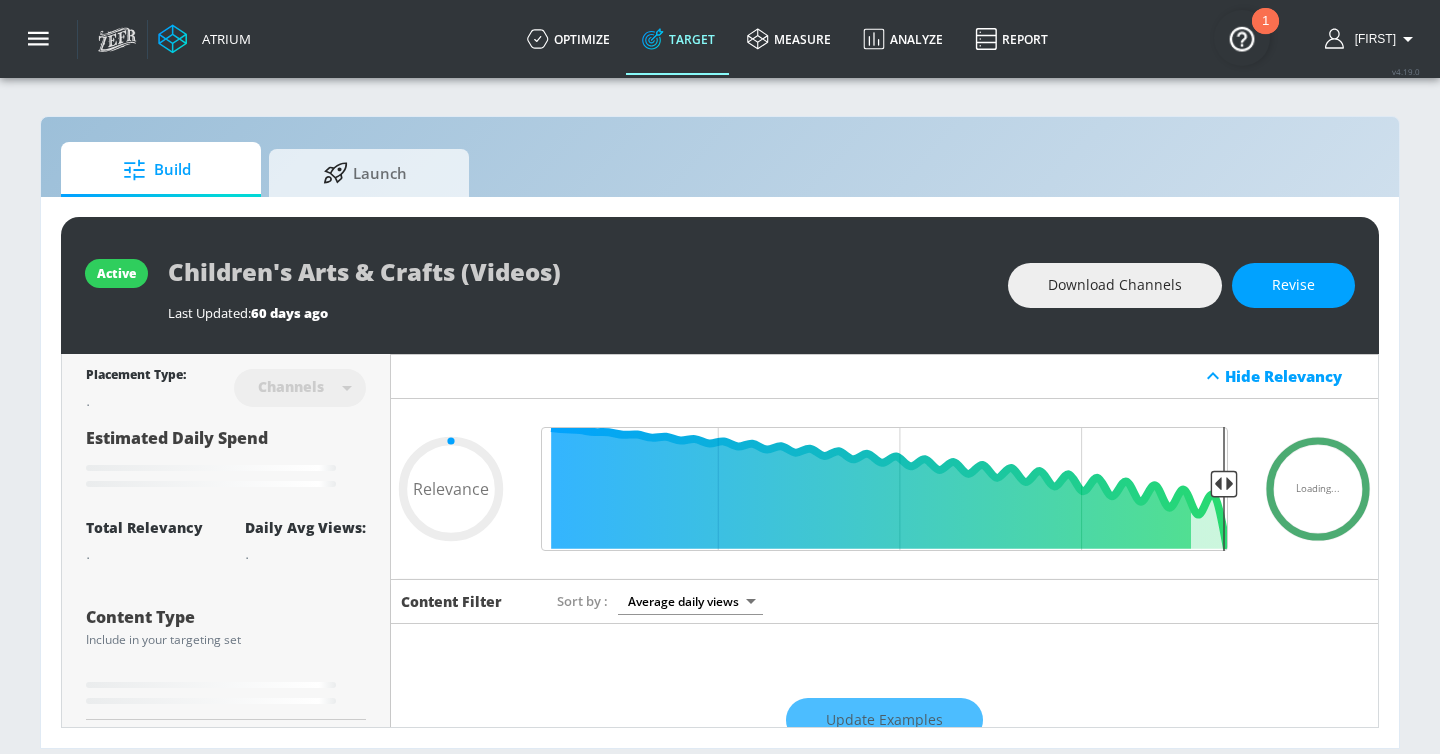 type on "0.65" 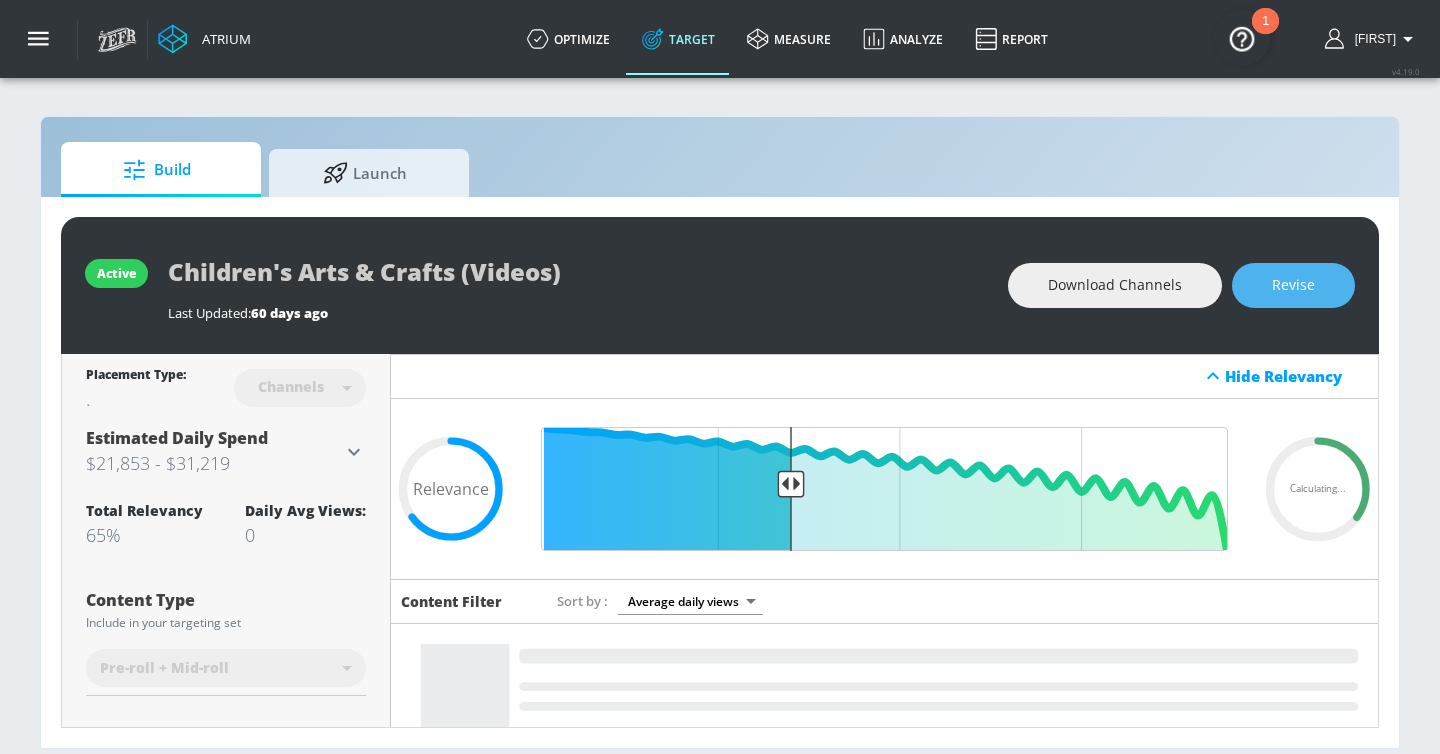 click on "Revise" at bounding box center [1293, 285] 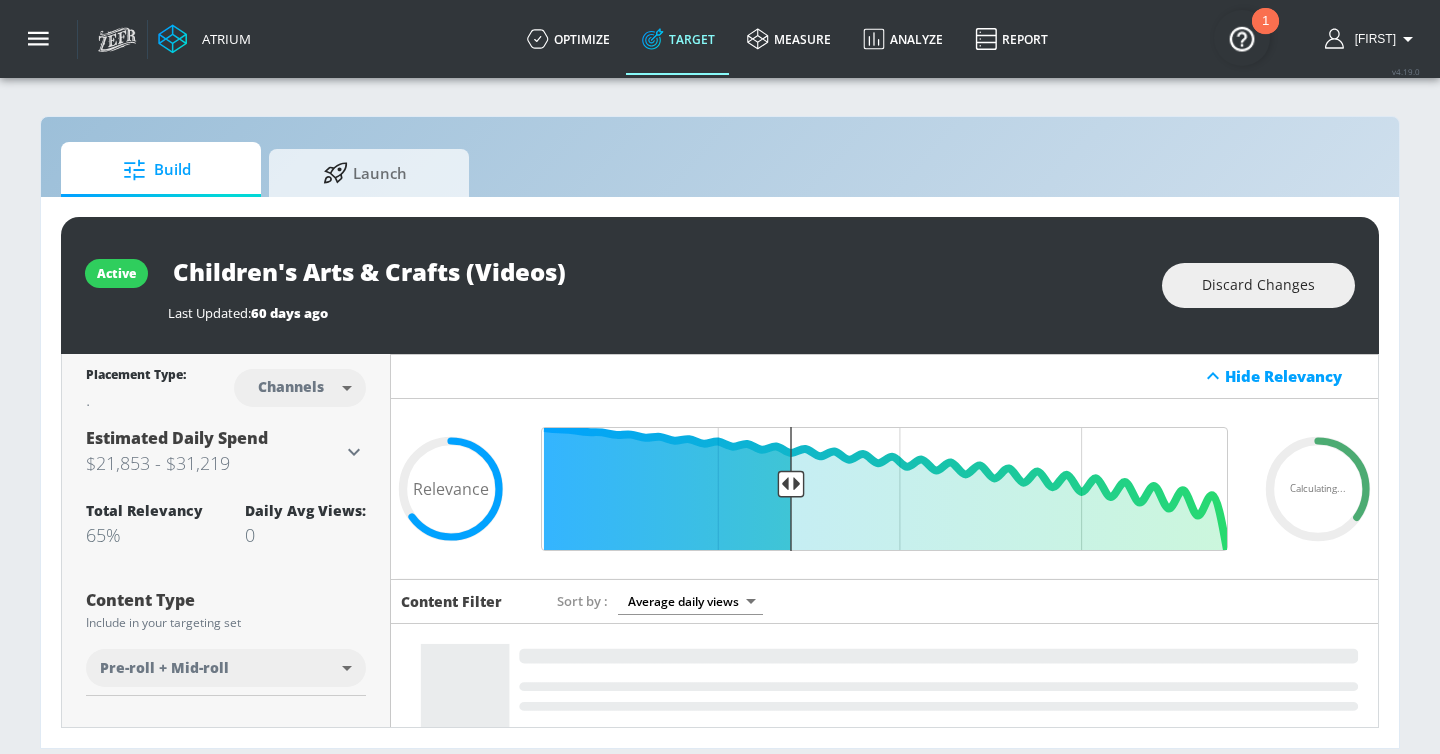 click on "Atrium optimize Target measure Analyze Report optimize Target measure Analyze Report v 4.19.0 Casey Platform DV360:   Youtube DV360:   Youtube Advertiser mattel Sort By A-Z asc ​ Add Account Mattel US (Google Ads) Linked as: Mattel US (Google Ads) Agency: Brand Vertical: Other Mattel - Kids Test Campaign Linked as: Zefr Demos Agency: Test Vertical: CPG (Consumer Packaged Goods) Mattel US (YouTube) Linked as: Publicis_Mattel _US_YouTube_DV360 Agency: Spark Vertical: Retail Mattel Canada (YouTube) Linked as: APEX_Mattel _Canada_YouTube_DV360 Agency: APEX Vertical: Other Mattel Canada Linked as: Mattel Canada GA Agency: APEX Exchange Vertical: Retail Mattel Linked as: Mattel (YT BSRP) Agency: Spark Vertical: Retail Mattel Linked as: Zefr Demos Agency: Spark Vertical: CPG (Consumer Packaged Goods) Mattel Linked as: Zefr Demos Agency: Spark Vertical: CPG (Consumer Packaged Goods) Mattel Linked as: Zefr Demos Agency: Spark Vertical: Retail Mattel Linked as: Zefr Demos Agency: N/A Vertical: Entertainment Agency:" at bounding box center (720, 377) 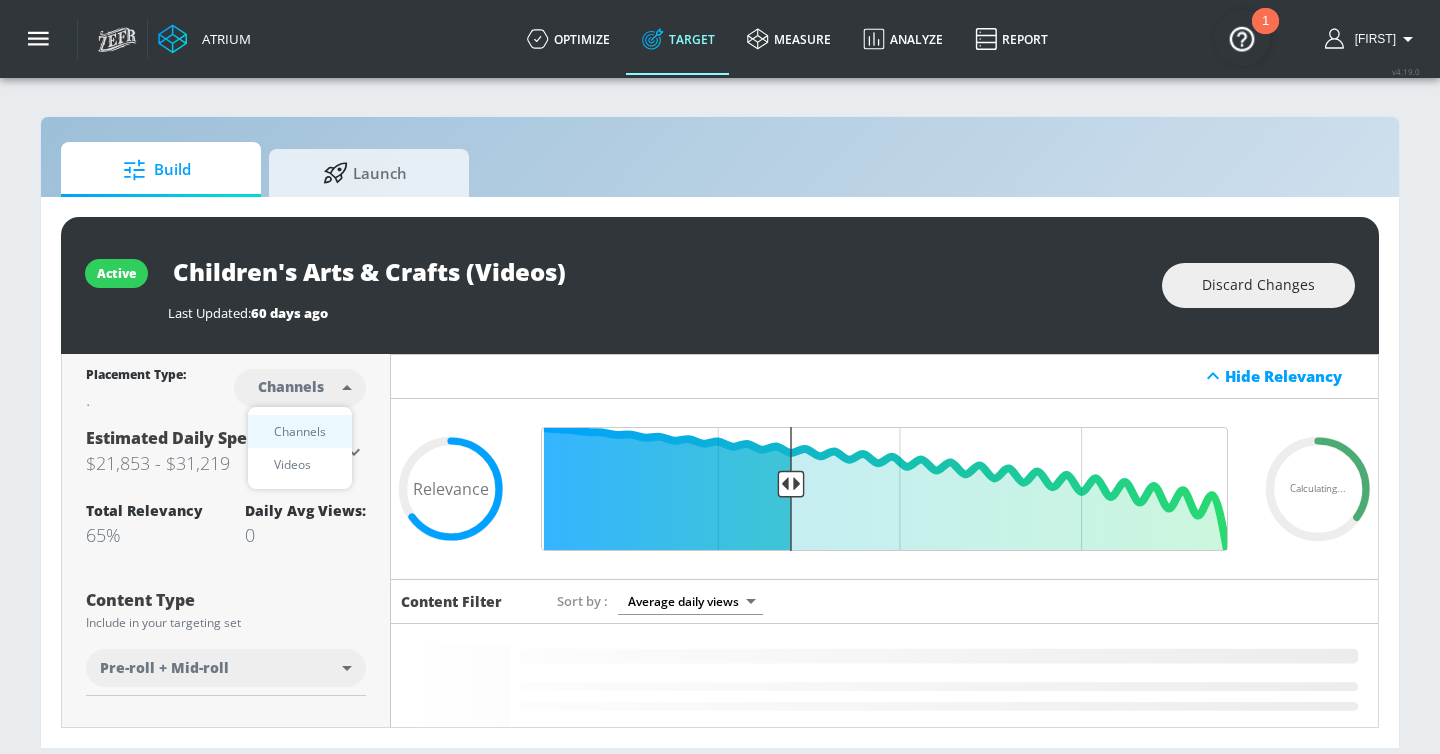 click on "Videos" at bounding box center [292, 464] 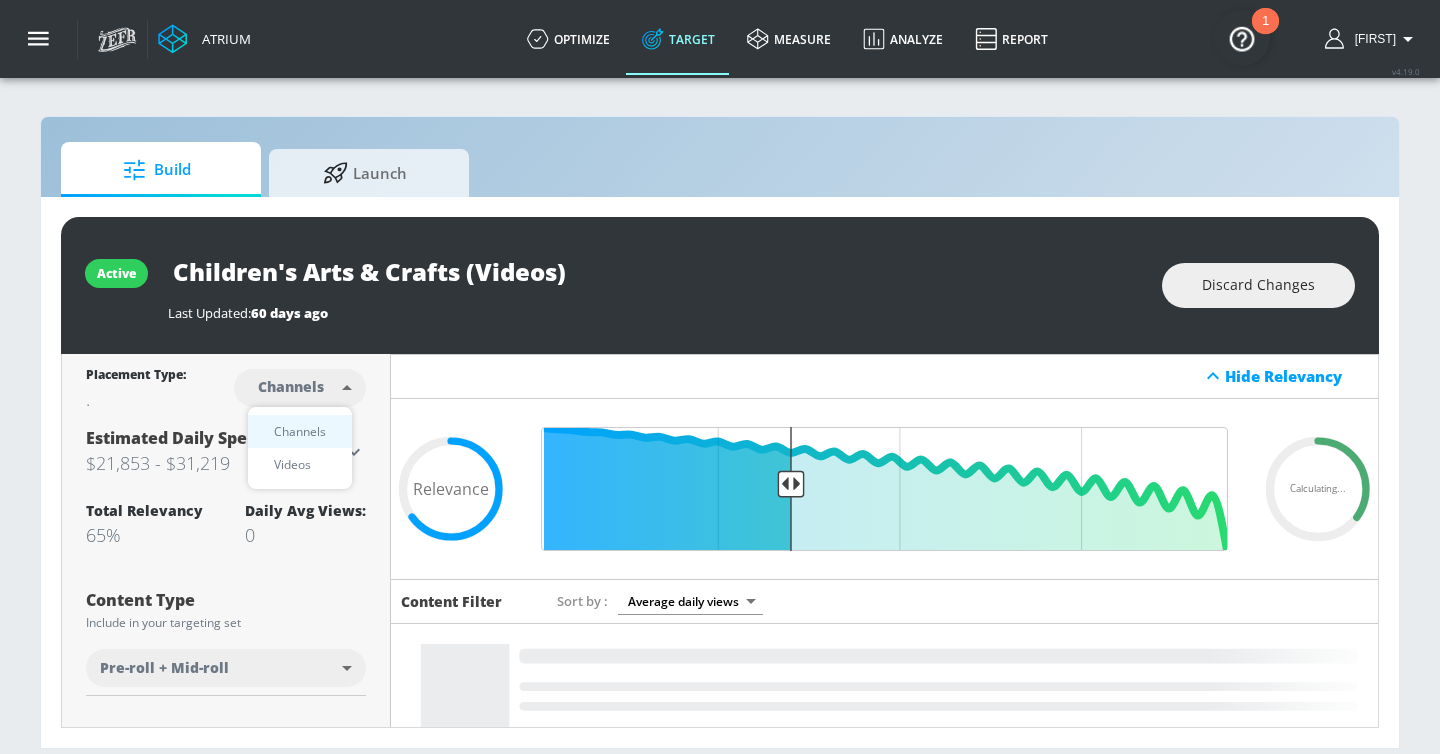 type on "videos" 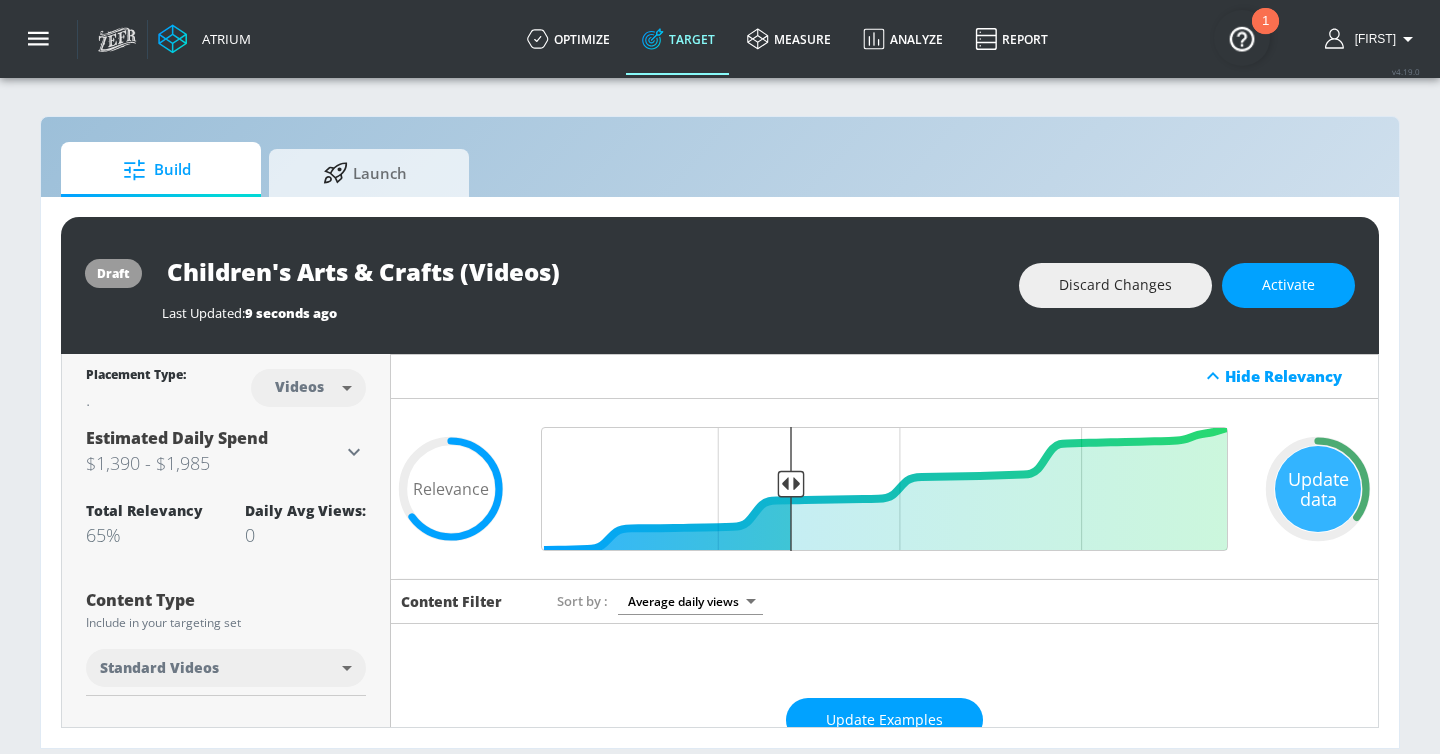 click on "Activate" at bounding box center (1288, 285) 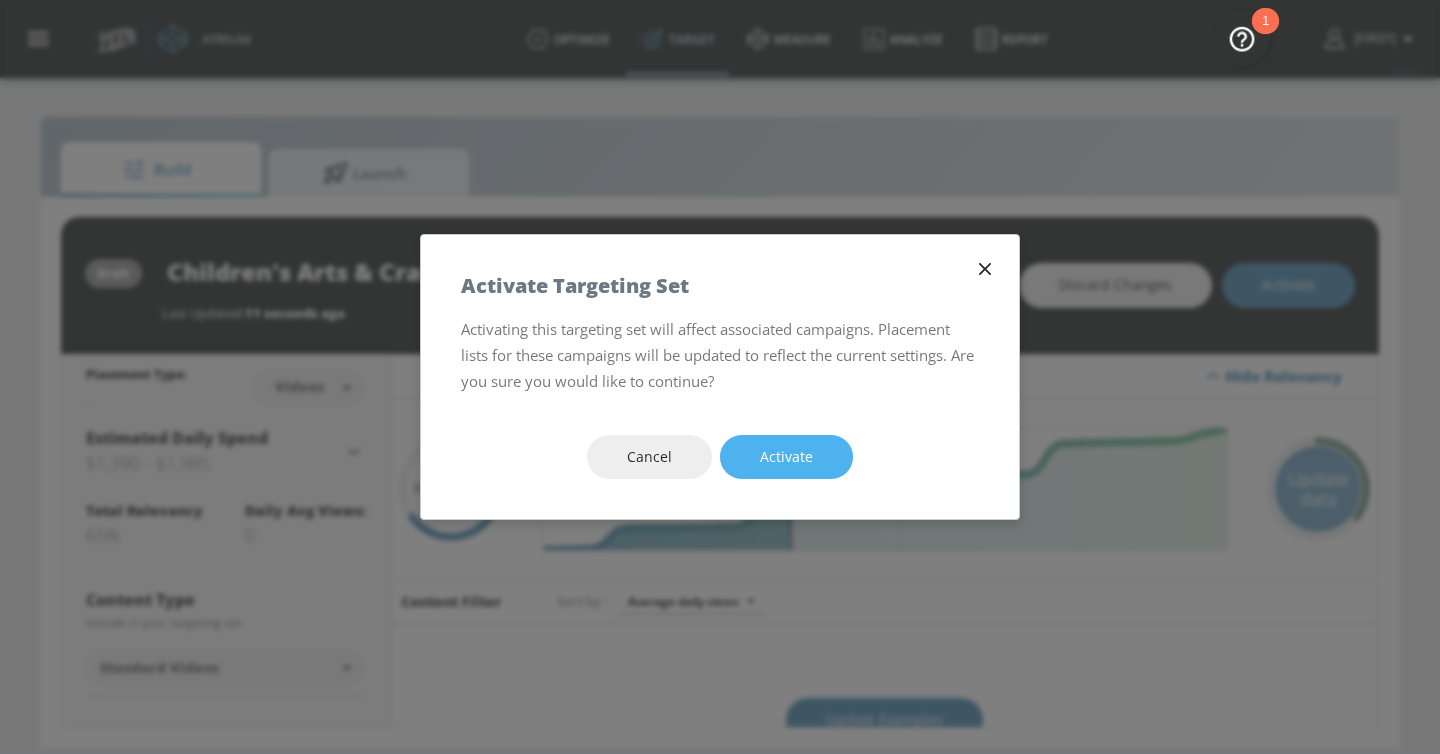 click on "Activate" at bounding box center [786, 457] 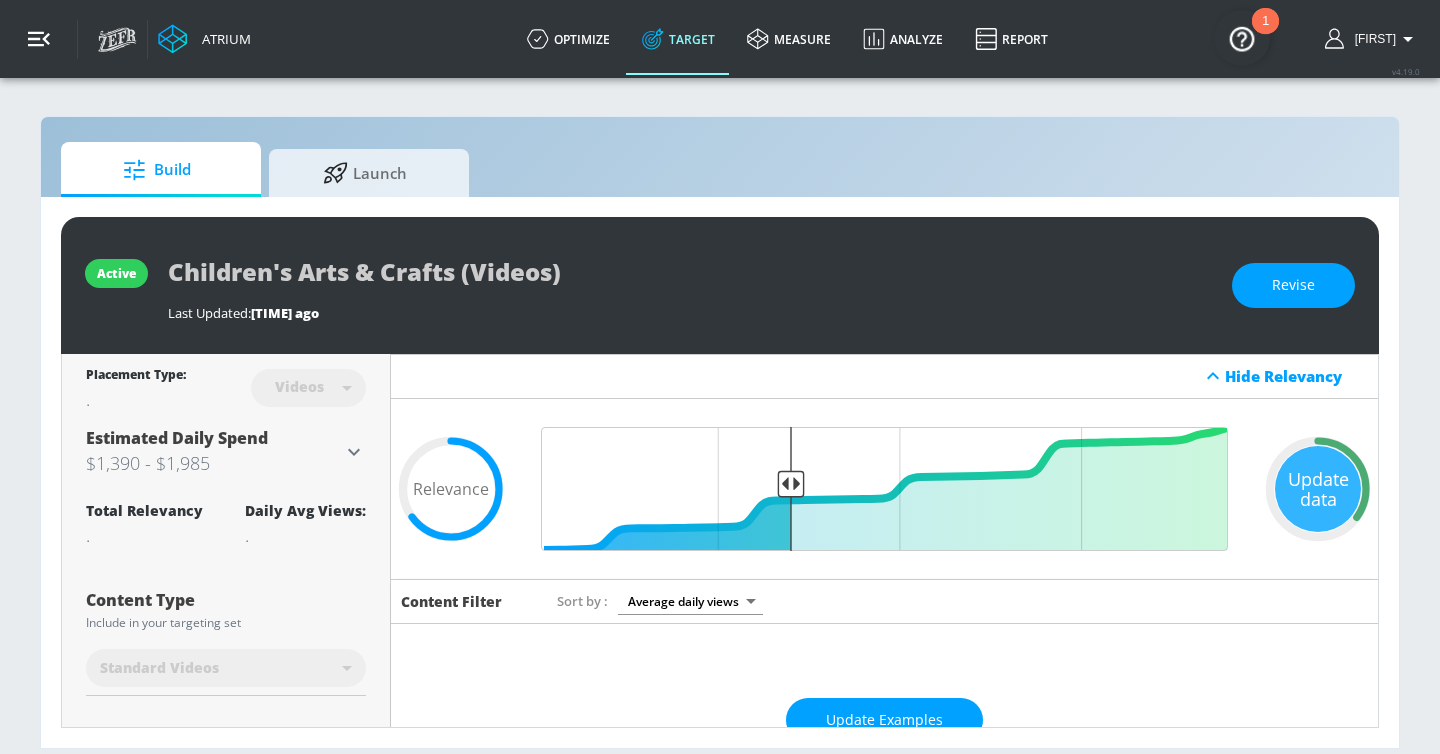 click 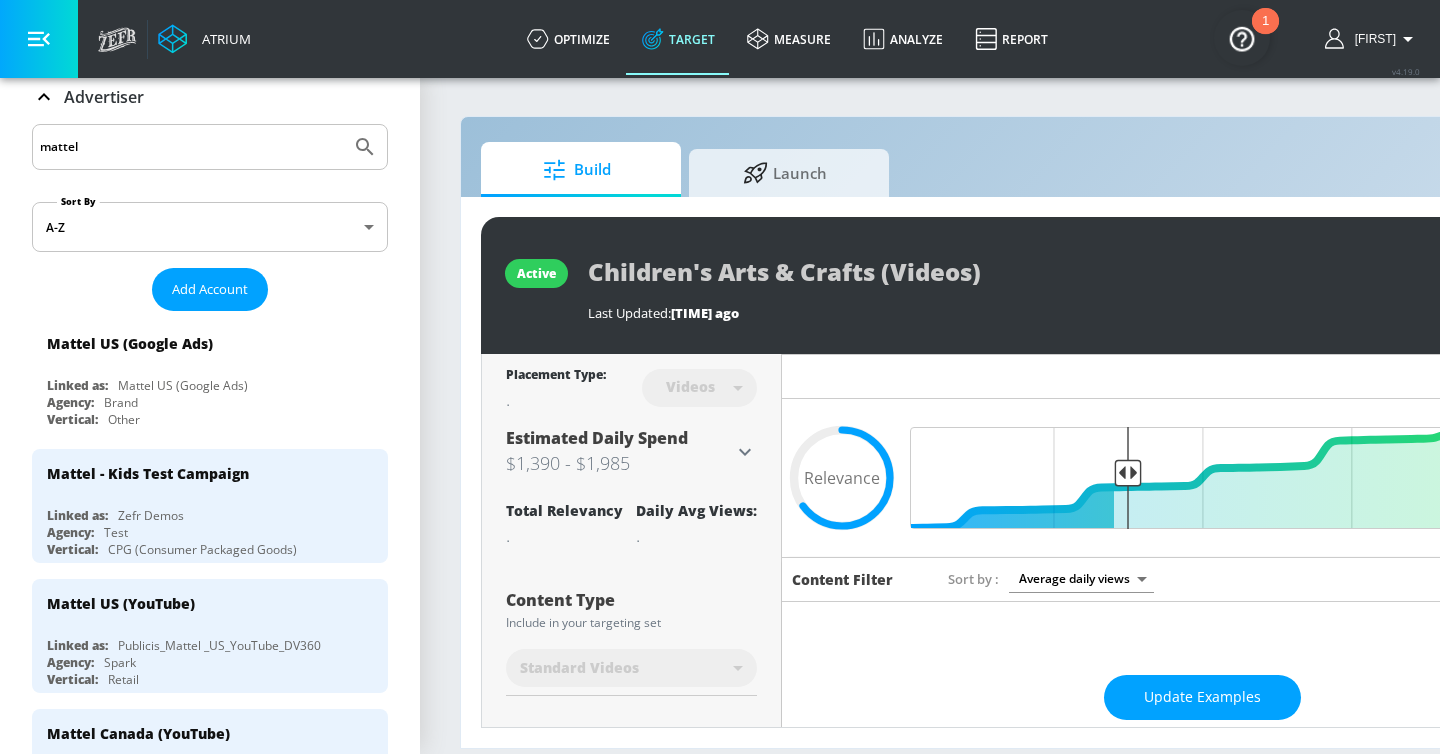 click on "Advertiser" at bounding box center (210, 97) 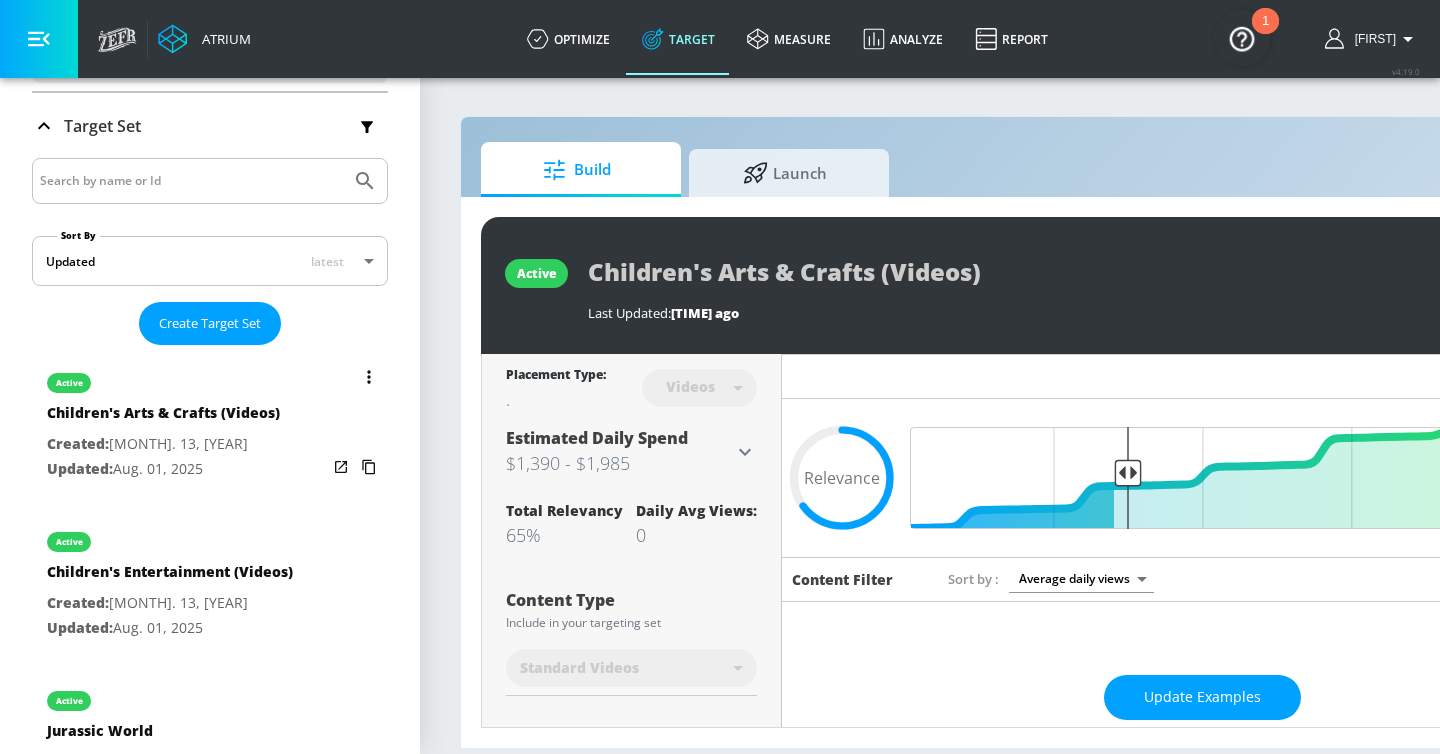 scroll, scrollTop: 358, scrollLeft: 0, axis: vertical 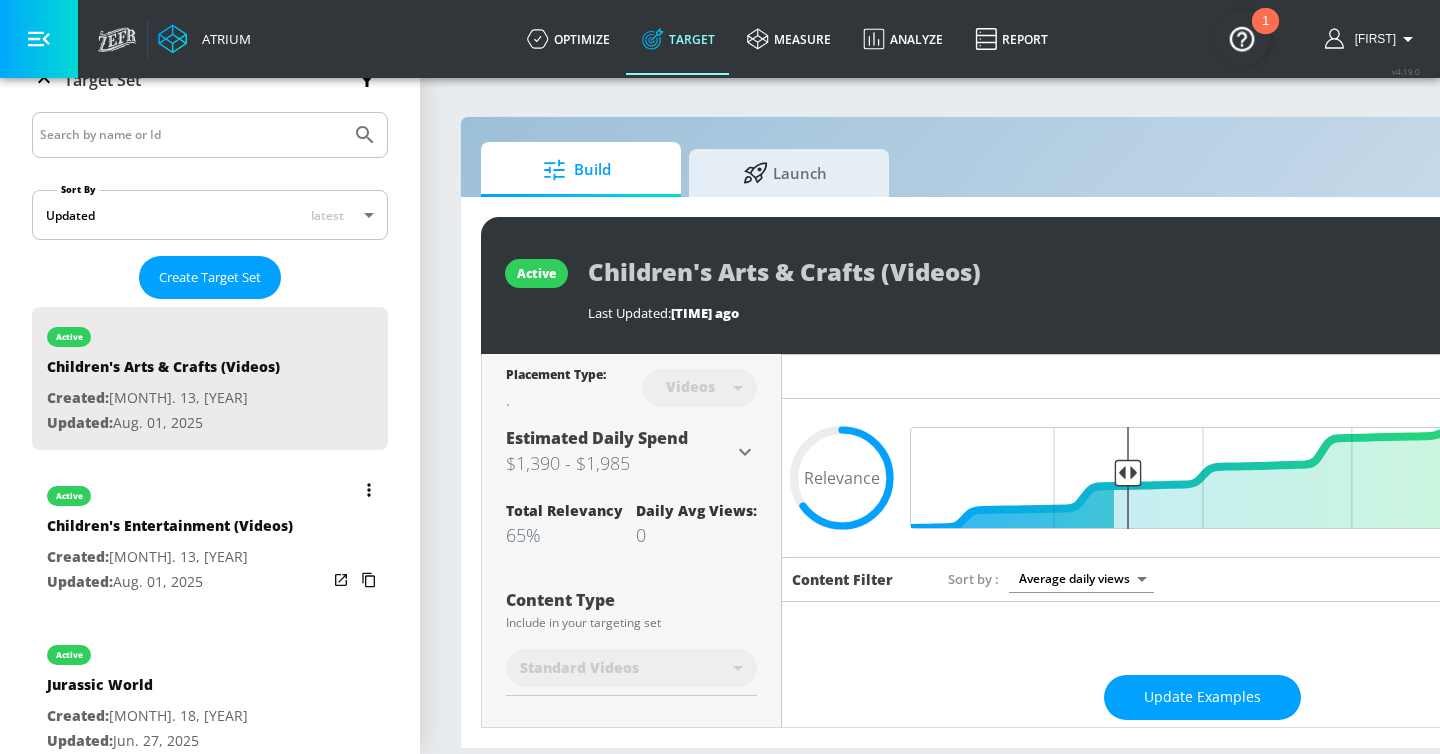 click on "Updated:  Aug. 01, 2025" at bounding box center (170, 582) 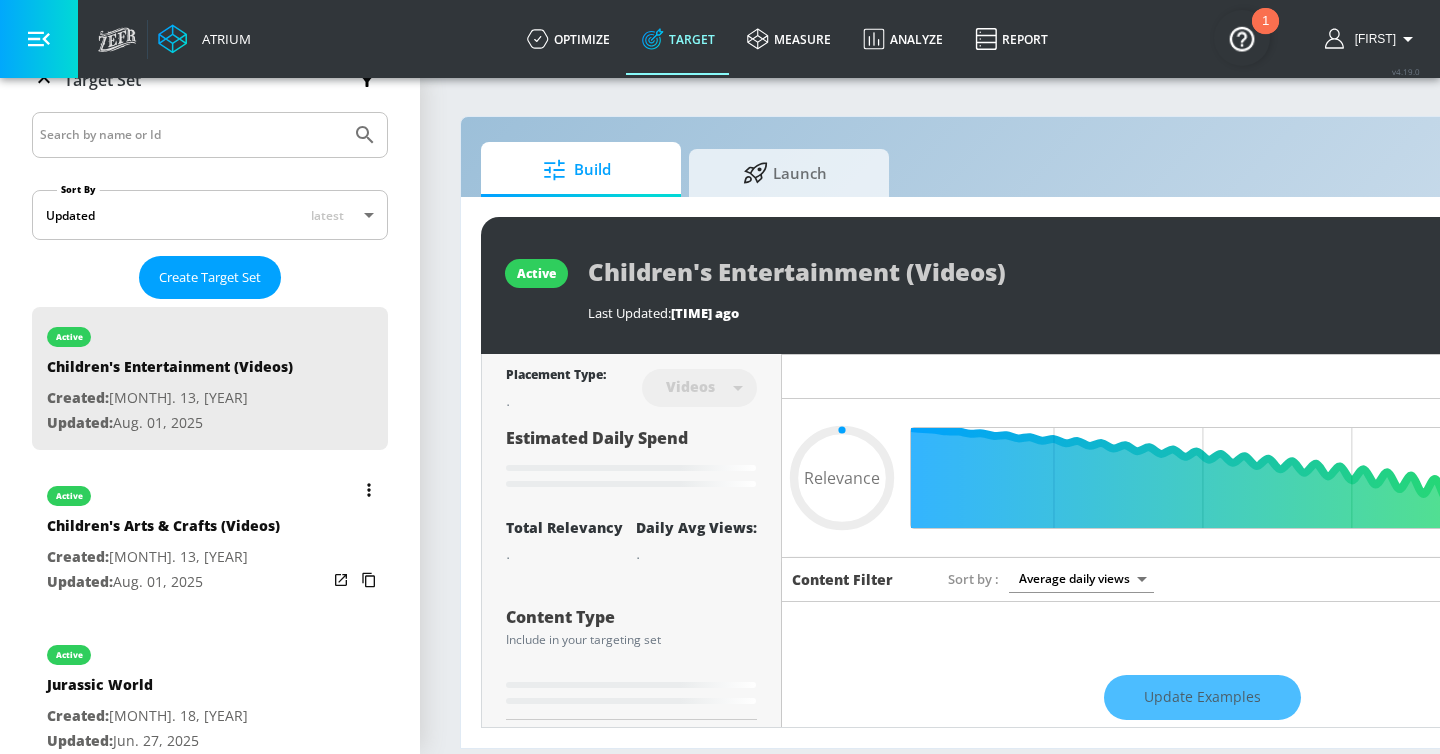 click on "Created:  May. 13, 2025" at bounding box center [163, 557] 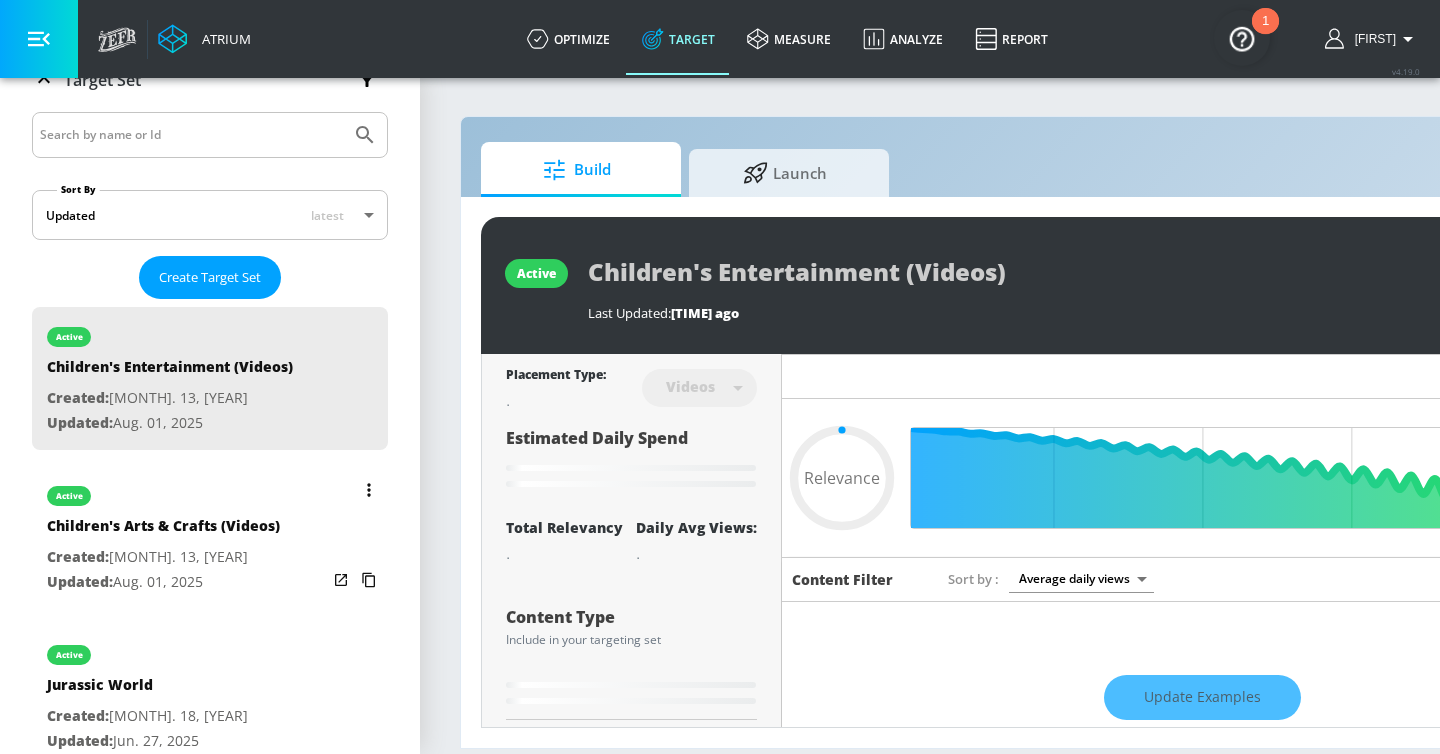 type on "Children's Arts & Crafts (Videos)" 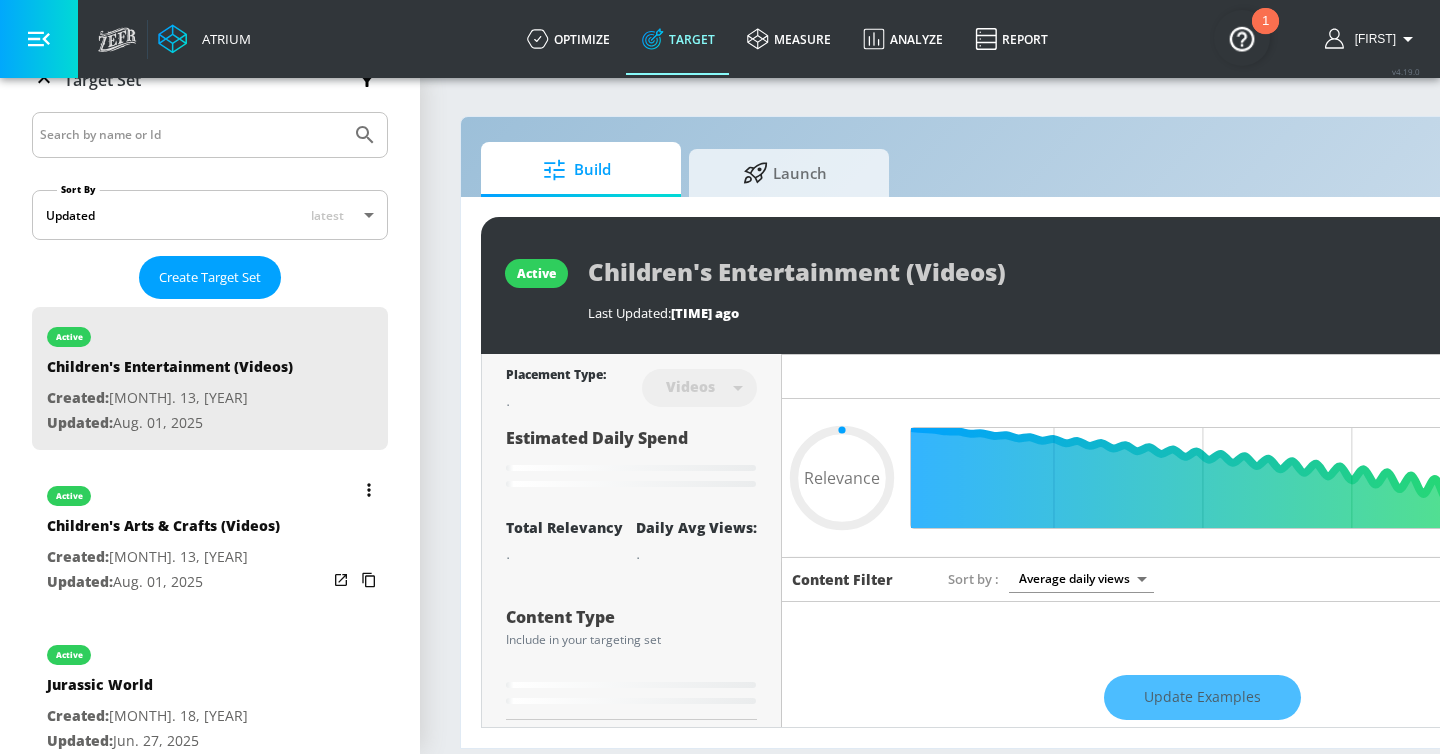 type on "0.05" 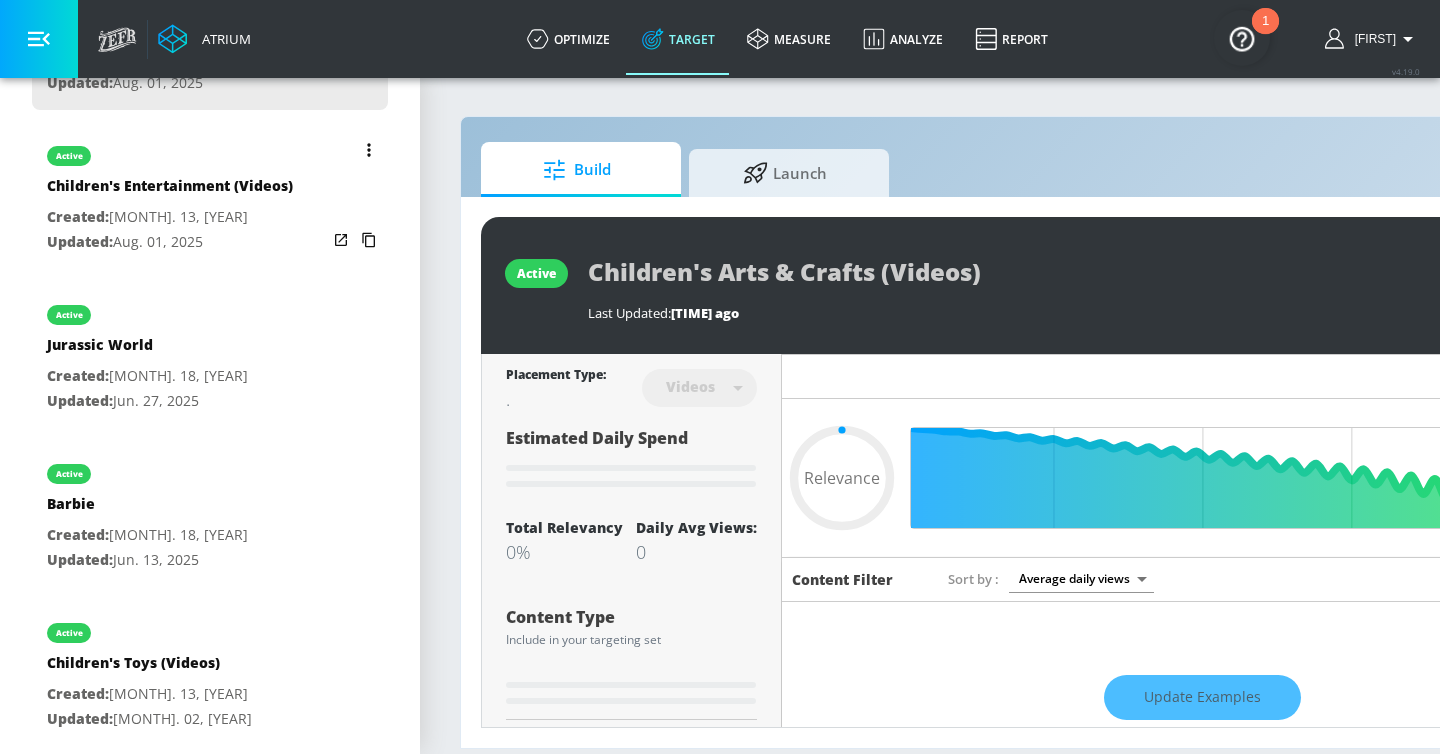 scroll, scrollTop: 706, scrollLeft: 0, axis: vertical 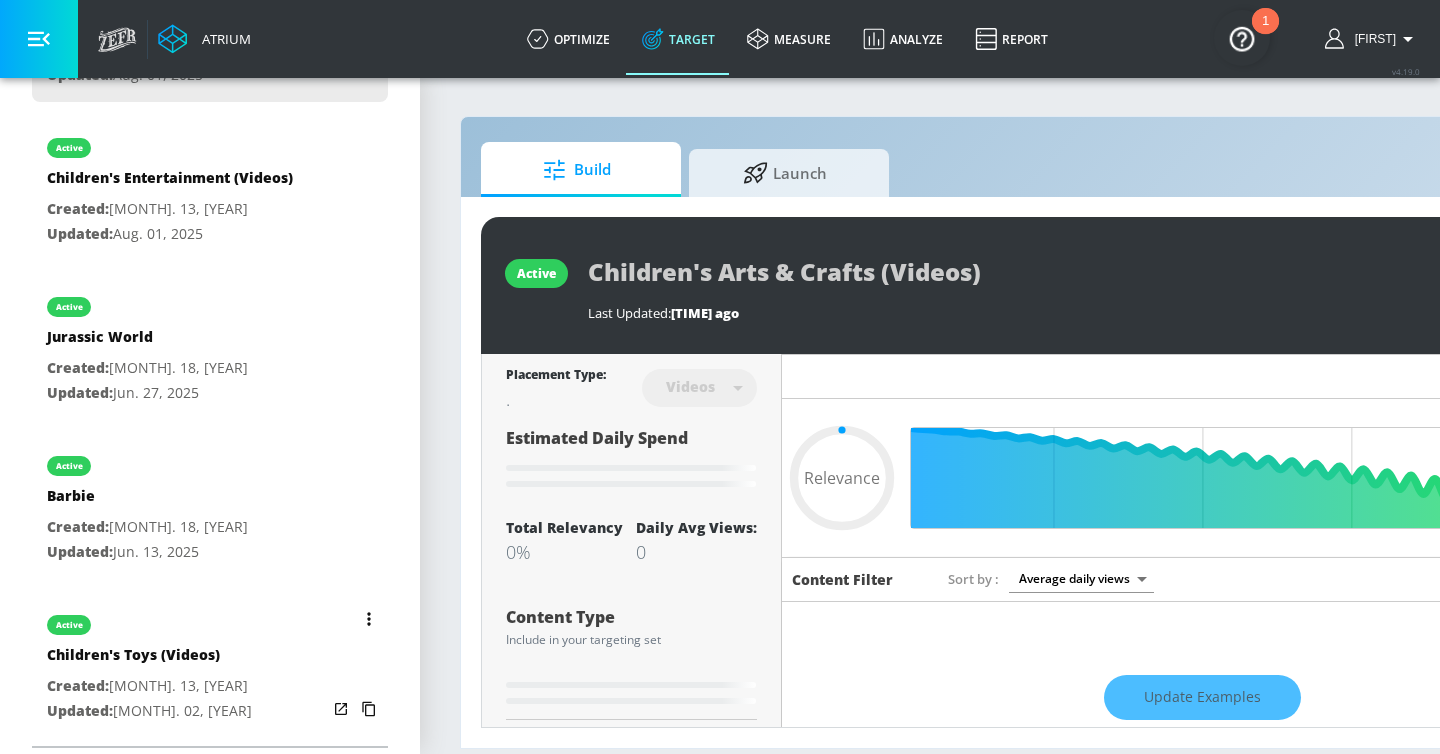 click on "active Children's Toys (Videos) Created:  May. 13, 2025 Updated:  Jun. 02, 2025" at bounding box center [210, 666] 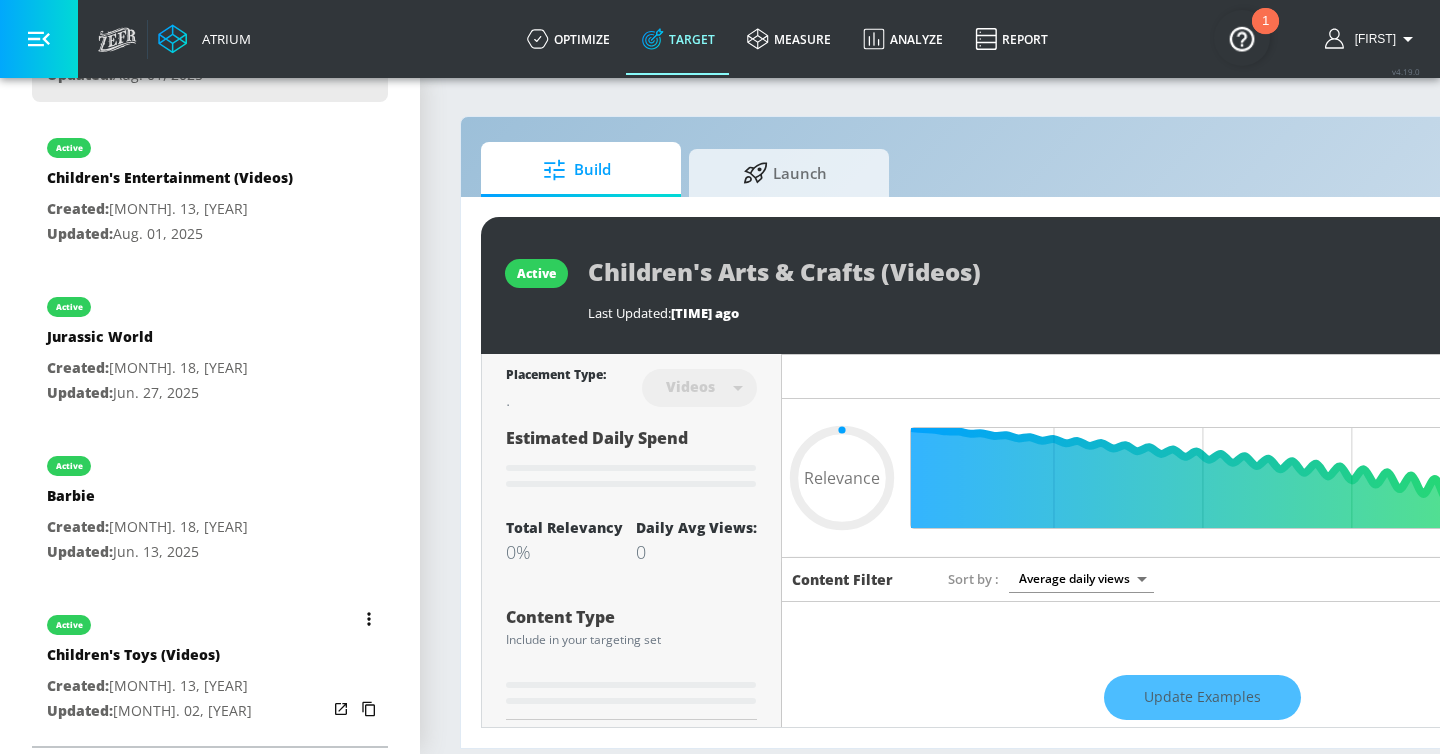 type on "Children's Toys (Videos)" 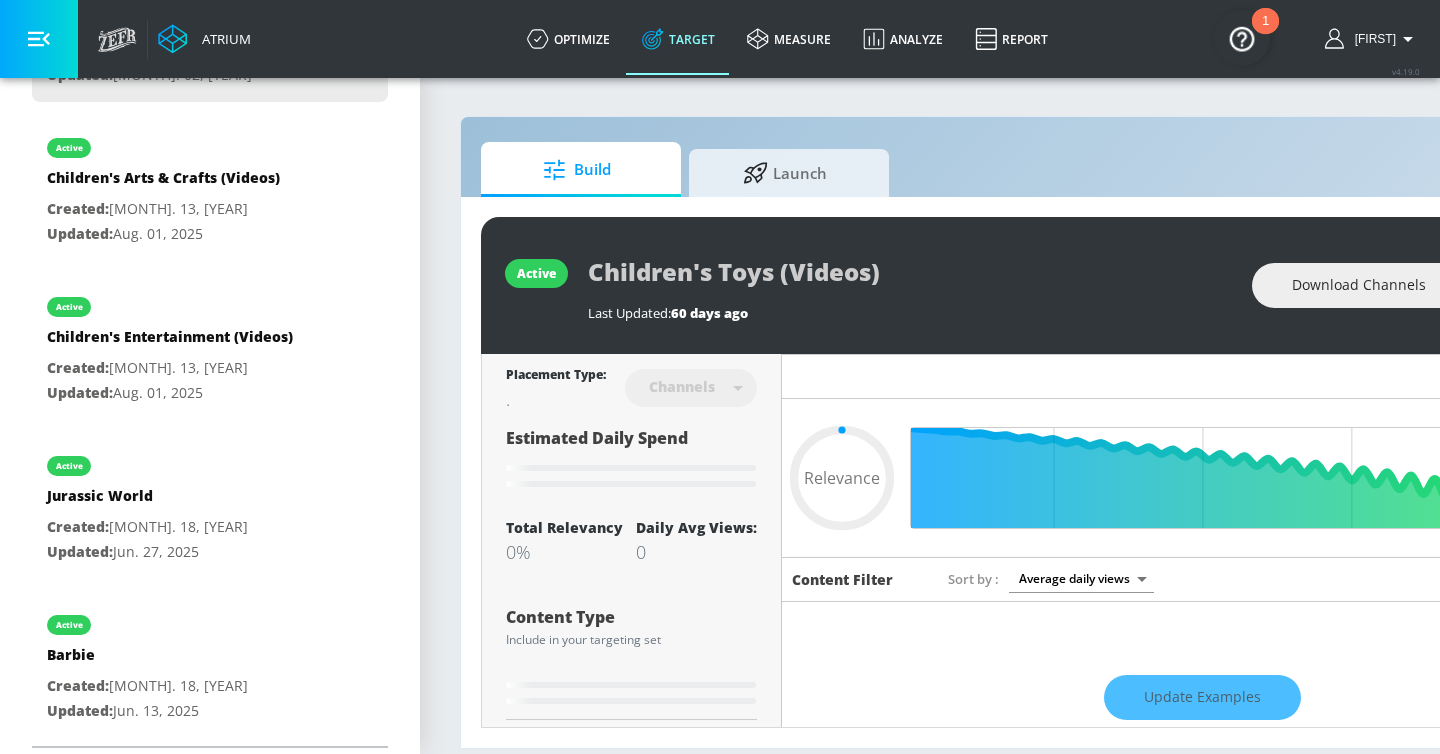 scroll, scrollTop: 0, scrollLeft: 244, axis: horizontal 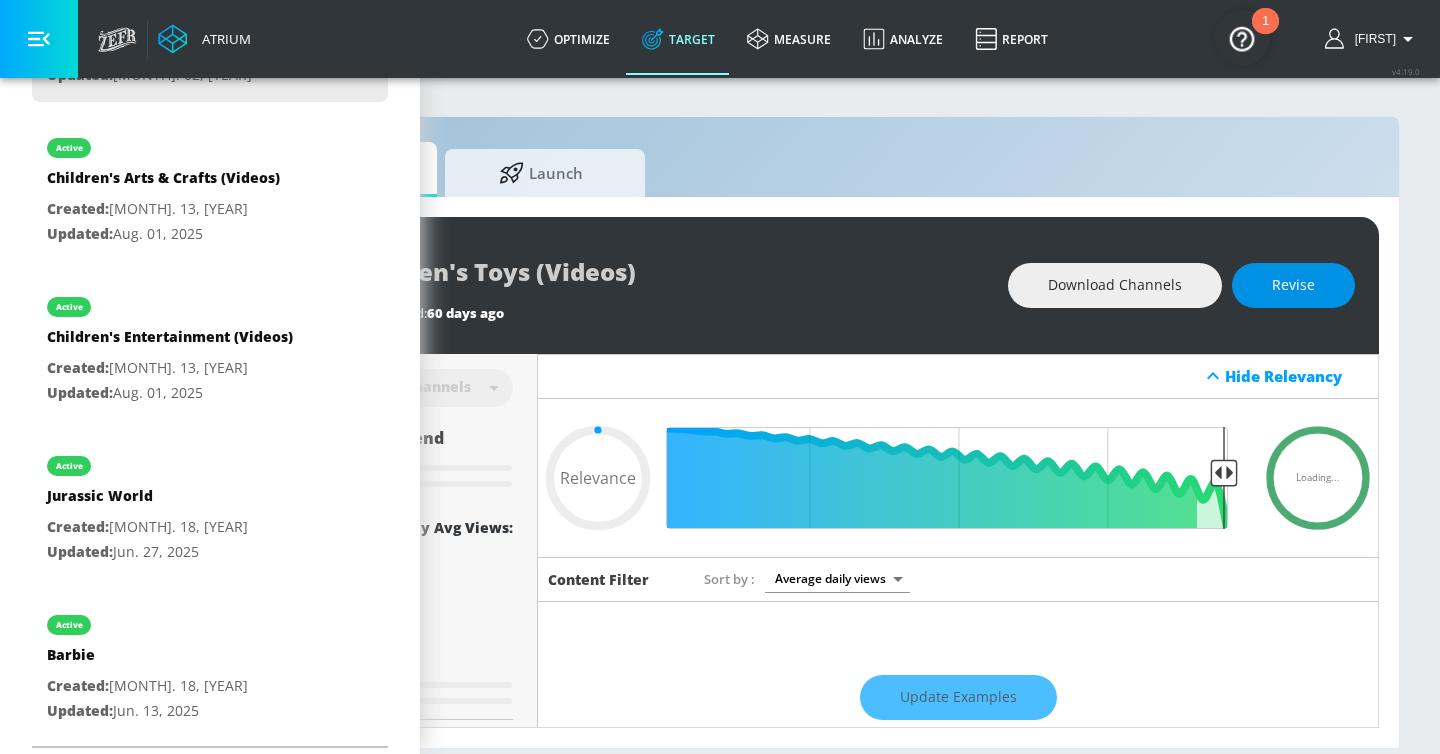 click on "Revise" at bounding box center (1293, 285) 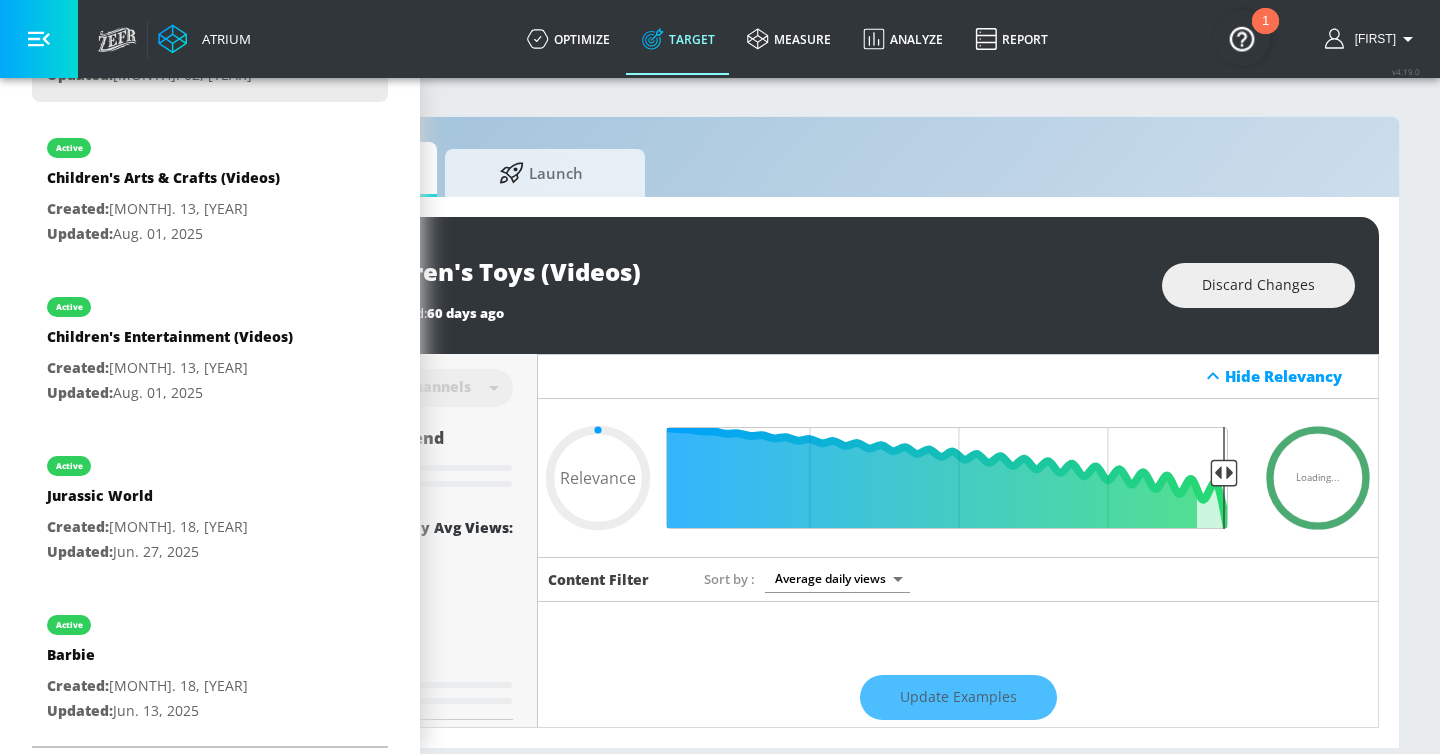type on "0.65" 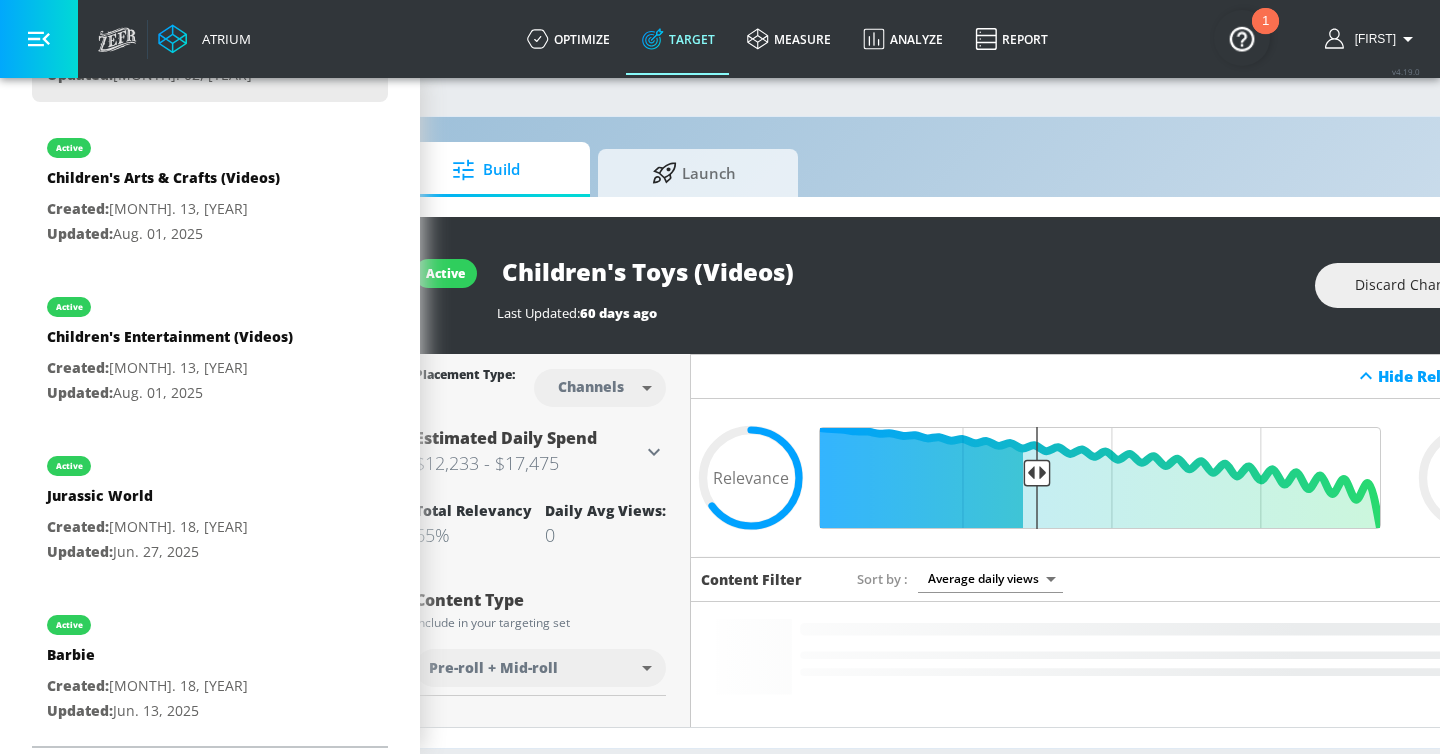 scroll, scrollTop: 0, scrollLeft: 0, axis: both 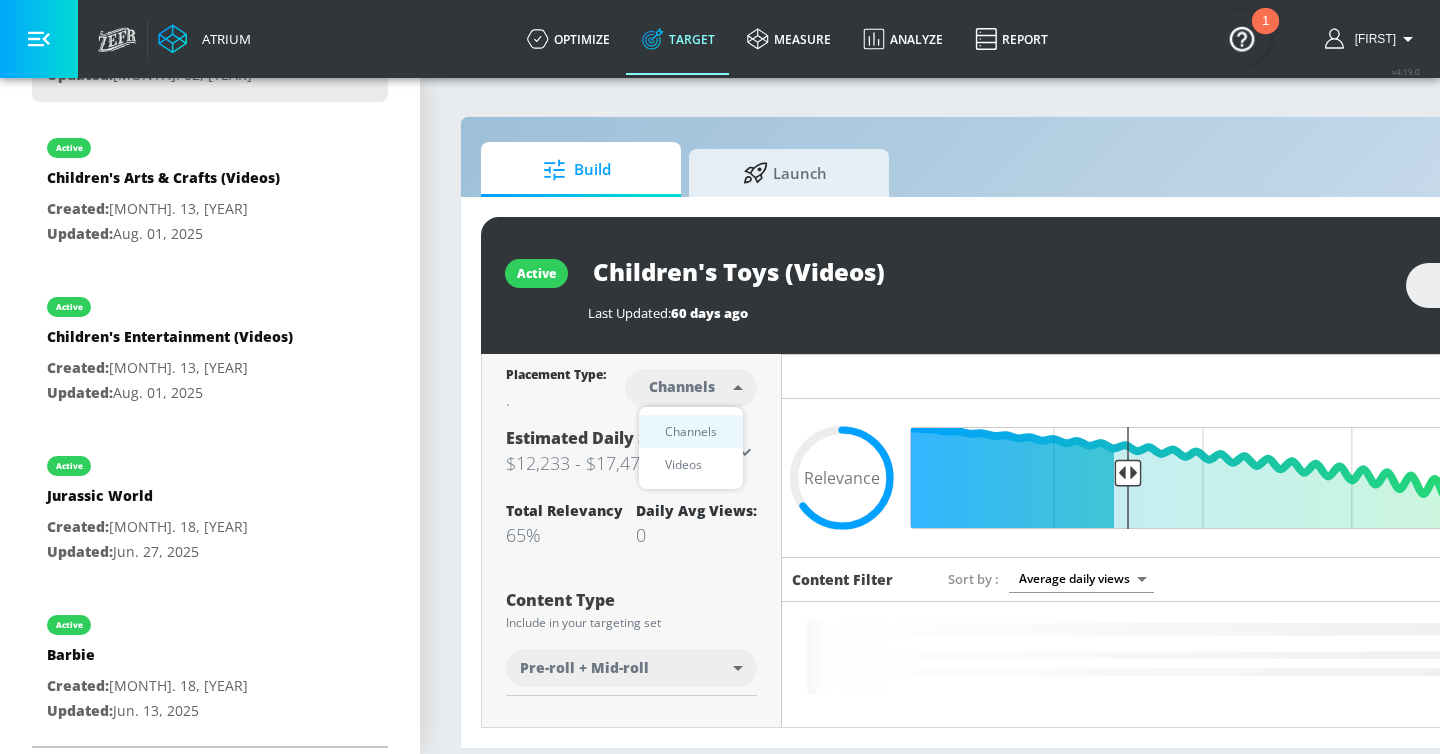 click on "Atrium optimize Target measure Analyze Report optimize Target measure Analyze Report v 4.19.0 Casey Platform DV360:   Youtube DV360:   Youtube Advertiser mattel Sort By A-Z asc ​ Add Account Mattel US (Google Ads) Linked as: Mattel US (Google Ads) Agency: Brand Vertical: Other Mattel - Kids Test Campaign Linked as: Zefr Demos Agency: Test Vertical: CPG (Consumer Packaged Goods) Mattel US (YouTube) Linked as: Publicis_Mattel _US_YouTube_DV360 Agency: Spark Vertical: Retail Mattel Canada (YouTube) Linked as: APEX_Mattel _Canada_YouTube_DV360 Agency: APEX Vertical: Other Mattel Canada Linked as: Mattel Canada GA Agency: APEX Exchange Vertical: Retail Mattel Linked as: Mattel (YT BSRP) Agency: Spark Vertical: Retail Mattel Linked as: Zefr Demos Agency: Spark Vertical: CPG (Consumer Packaged Goods) Mattel Linked as: Zefr Demos Agency: Spark Vertical: CPG (Consumer Packaged Goods) Mattel Linked as: Zefr Demos Agency: Spark Vertical: Retail Mattel Linked as: Zefr Demos Agency: N/A Vertical: Entertainment Agency:" at bounding box center [720, 377] 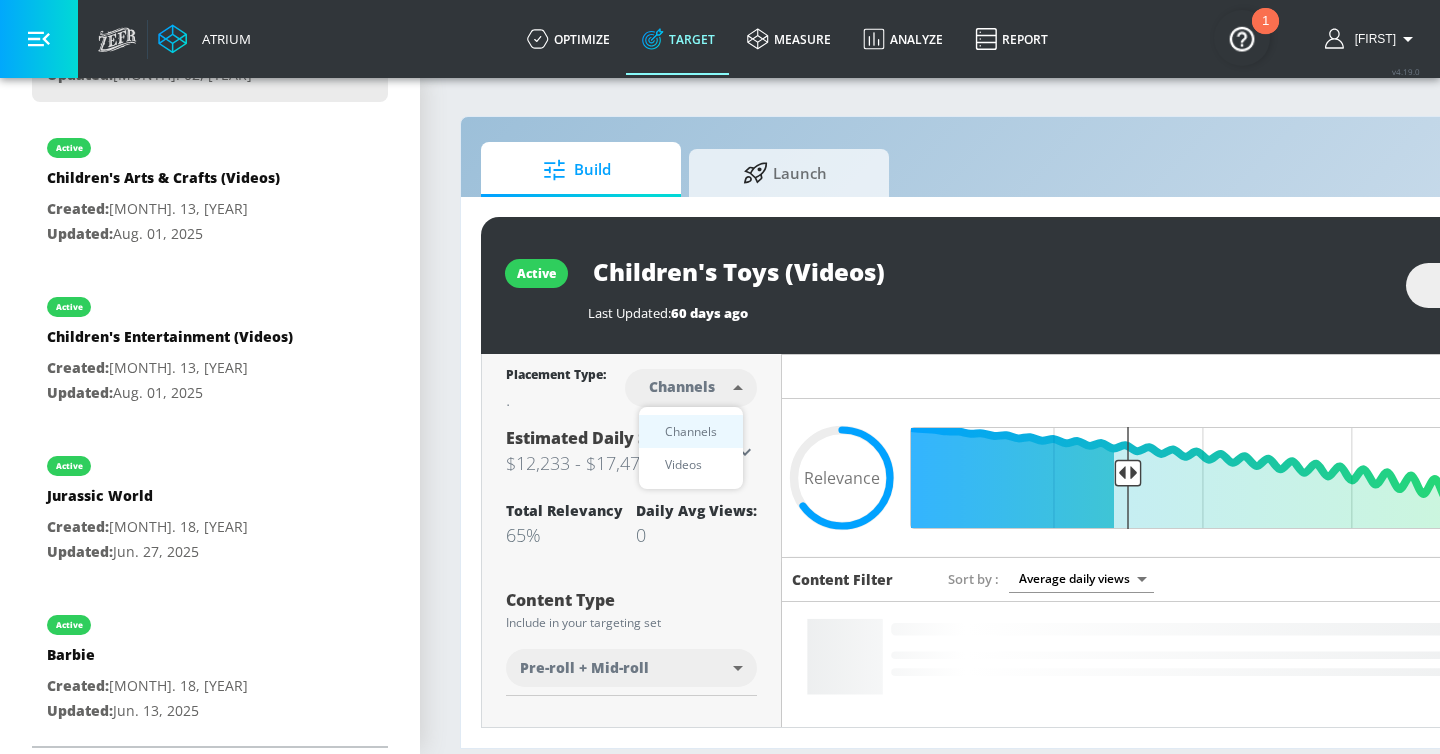 click on "Videos" at bounding box center [691, 464] 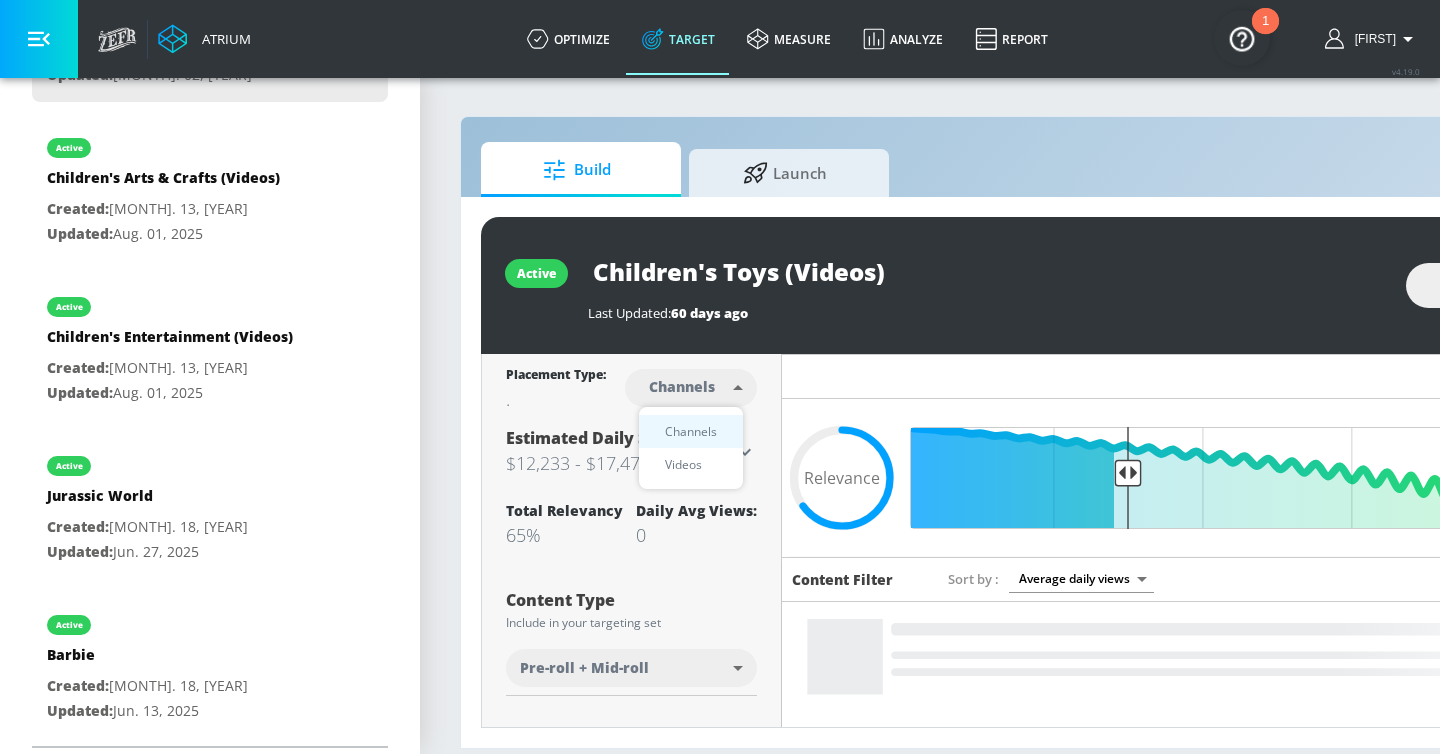 type on "videos" 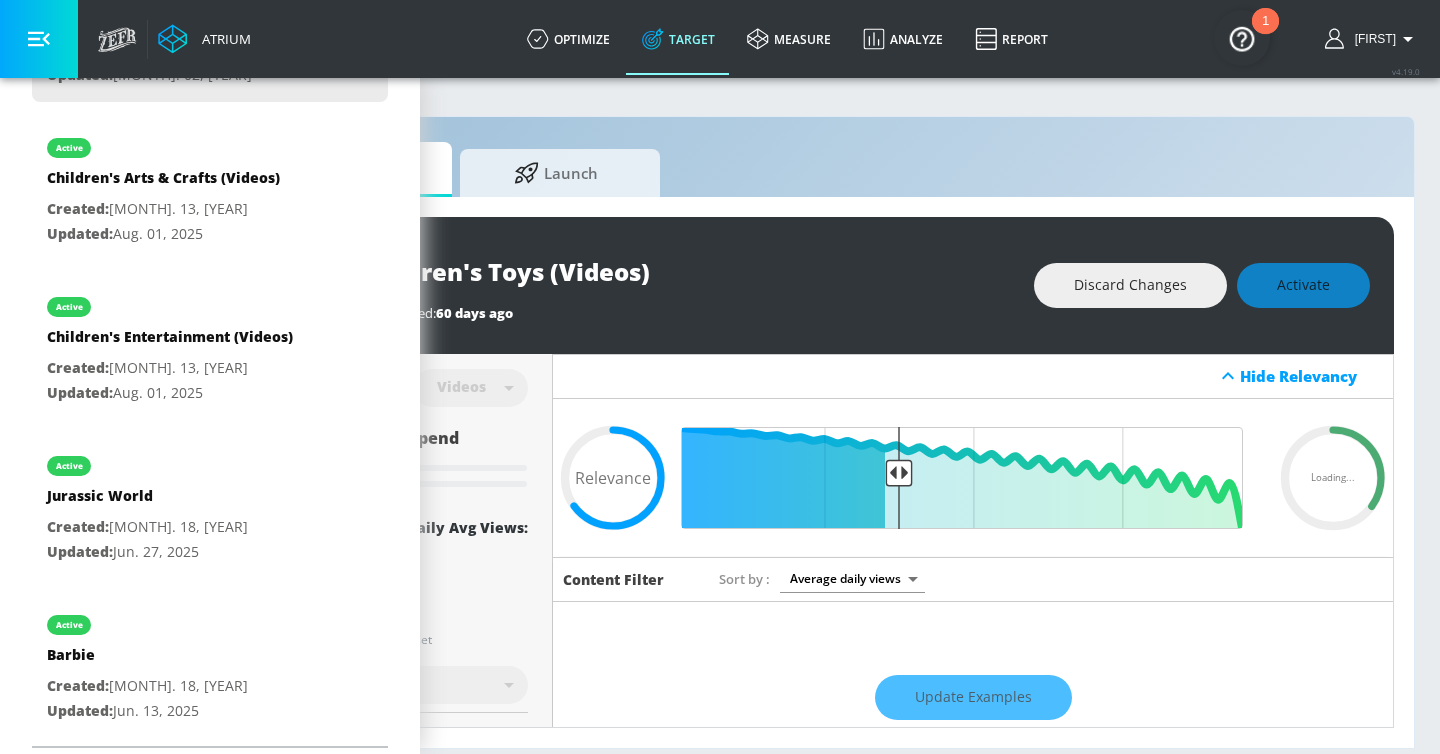 scroll, scrollTop: 0, scrollLeft: 244, axis: horizontal 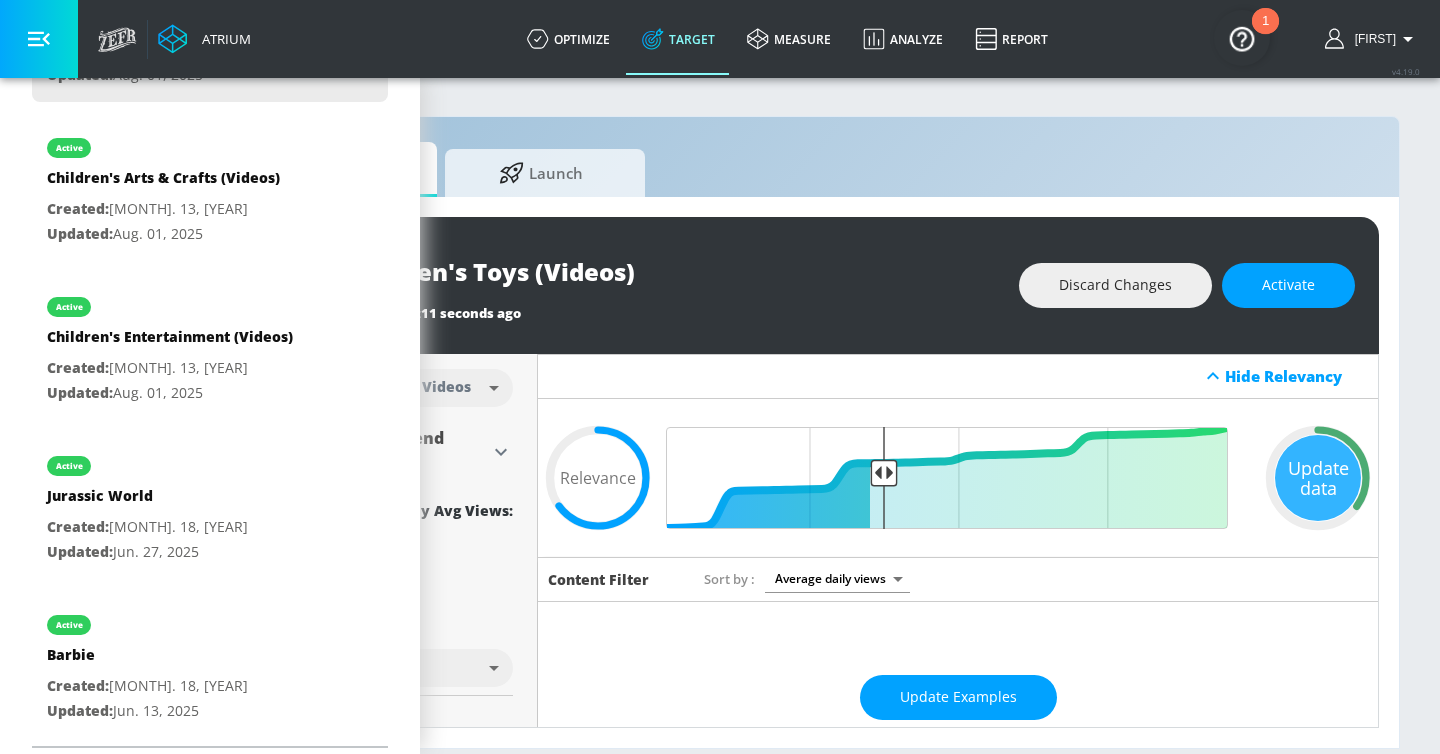 click on "Activate" at bounding box center (1288, 285) 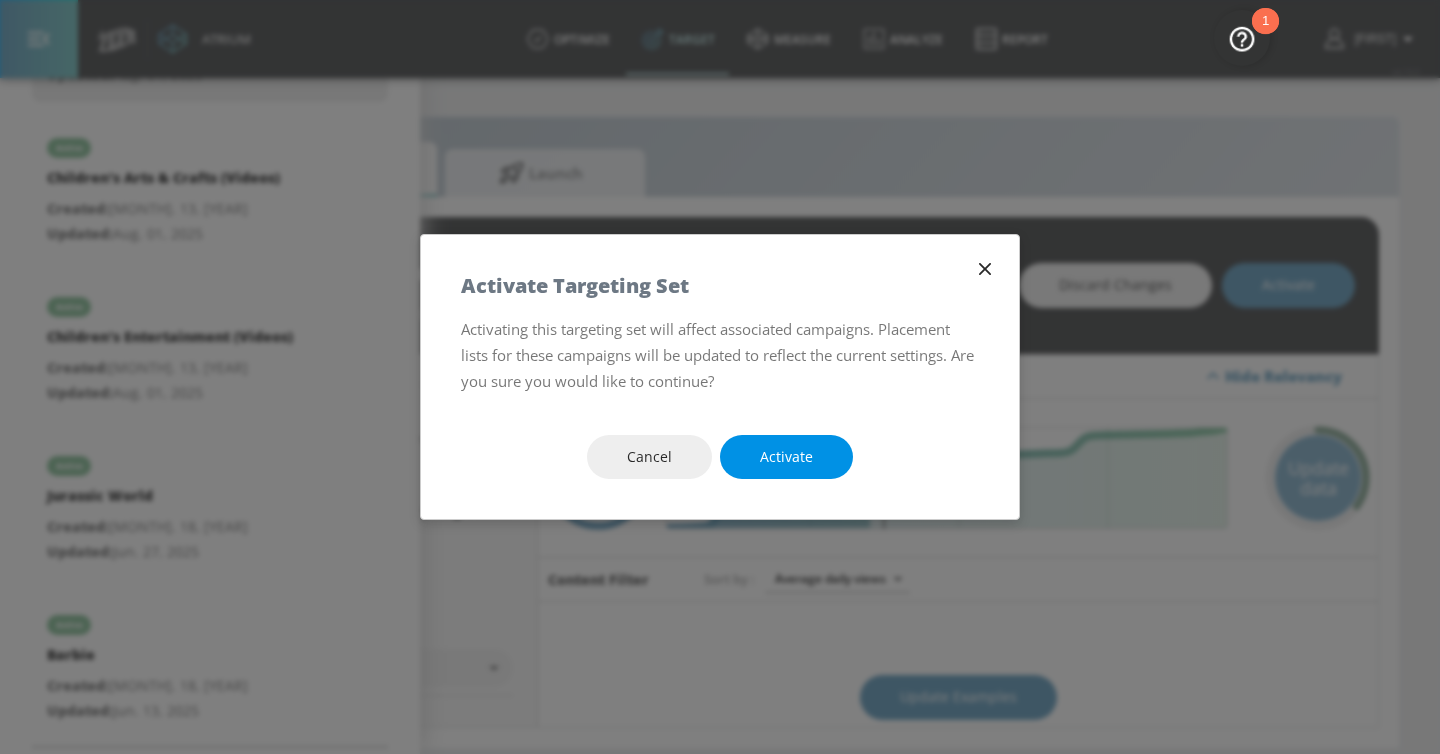 click on "Activate" at bounding box center (786, 457) 